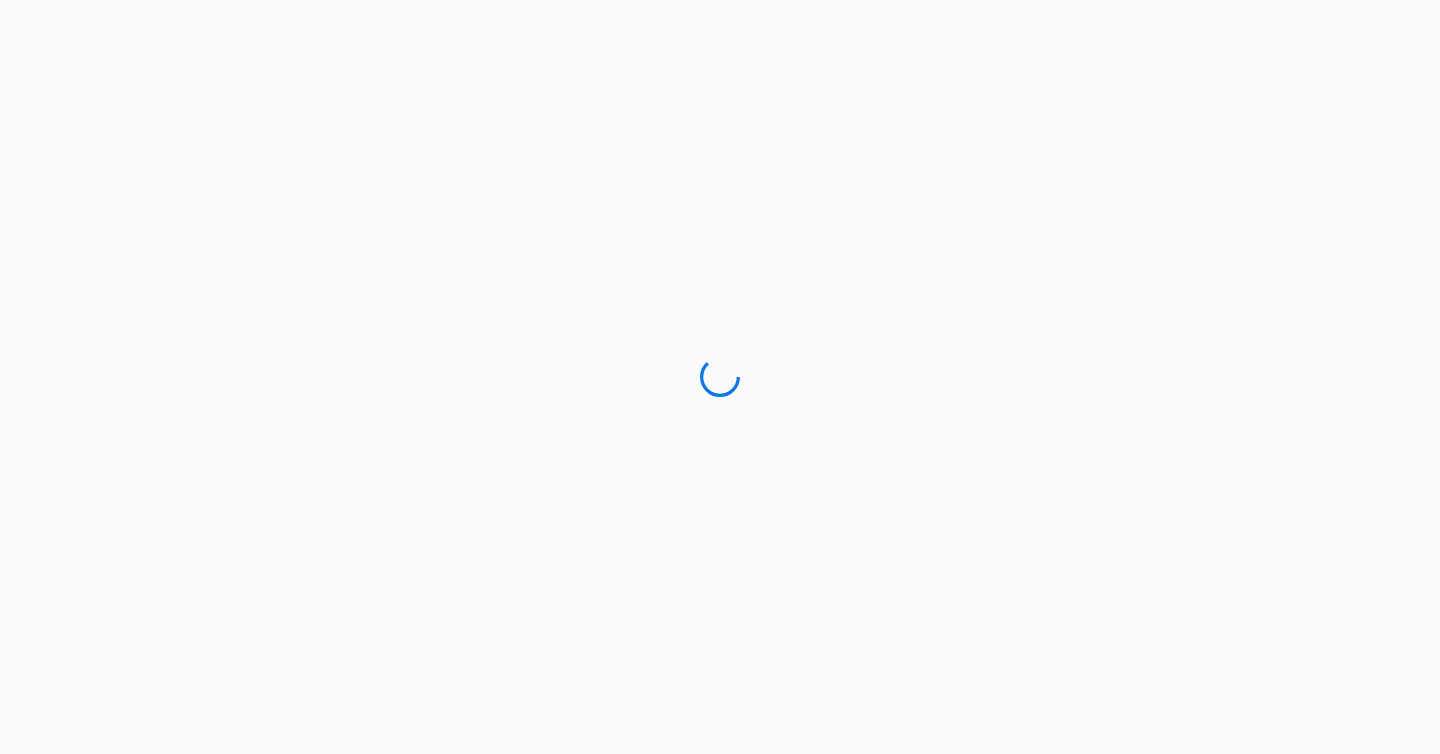 scroll, scrollTop: 0, scrollLeft: 0, axis: both 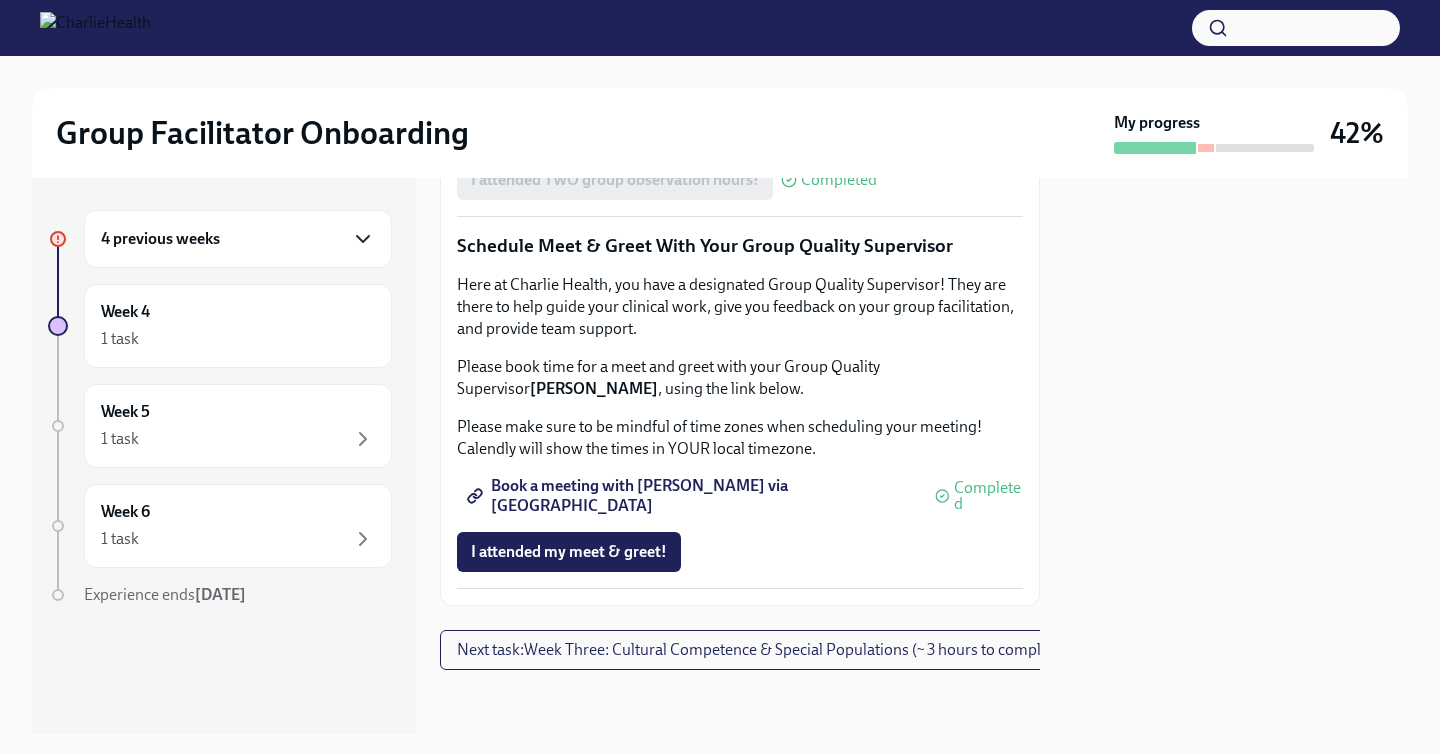 click 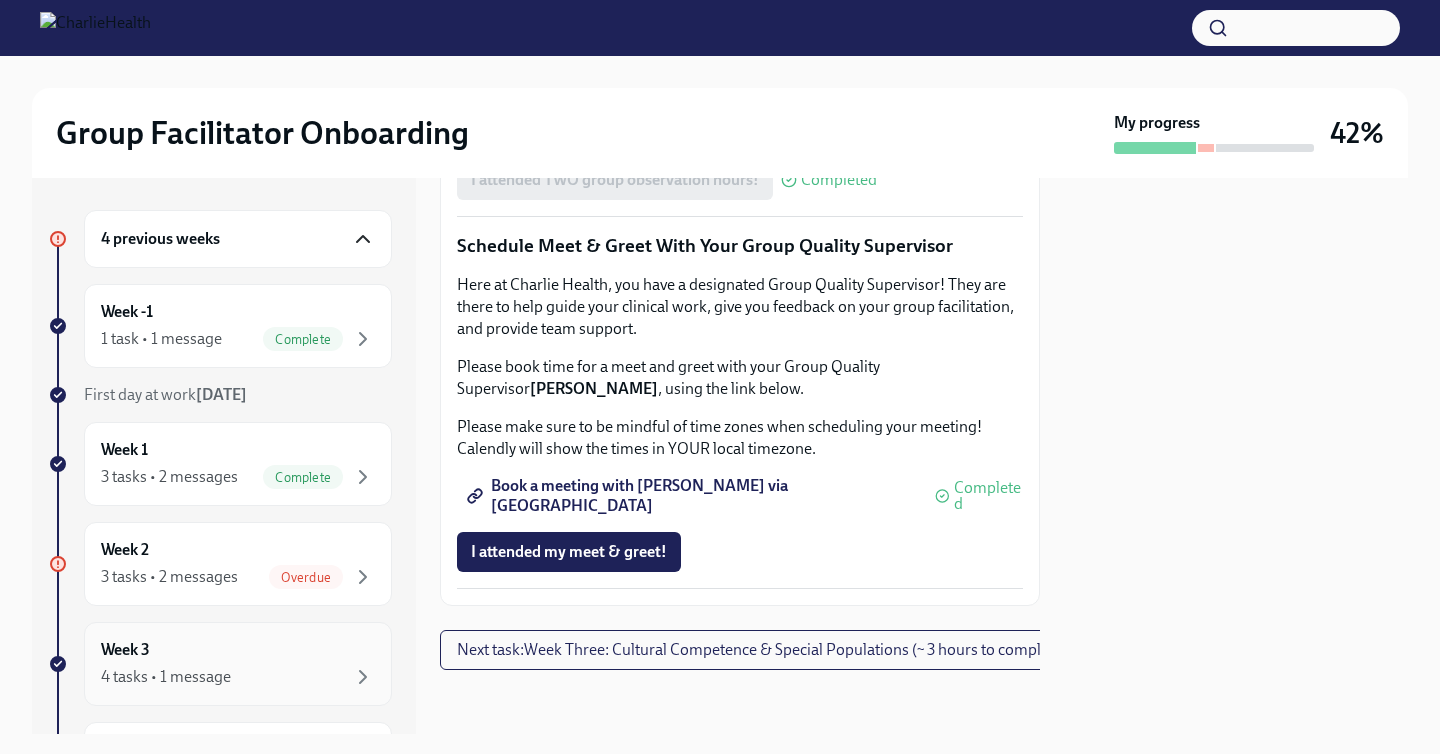 click on "4 tasks • 1 message" at bounding box center (166, 677) 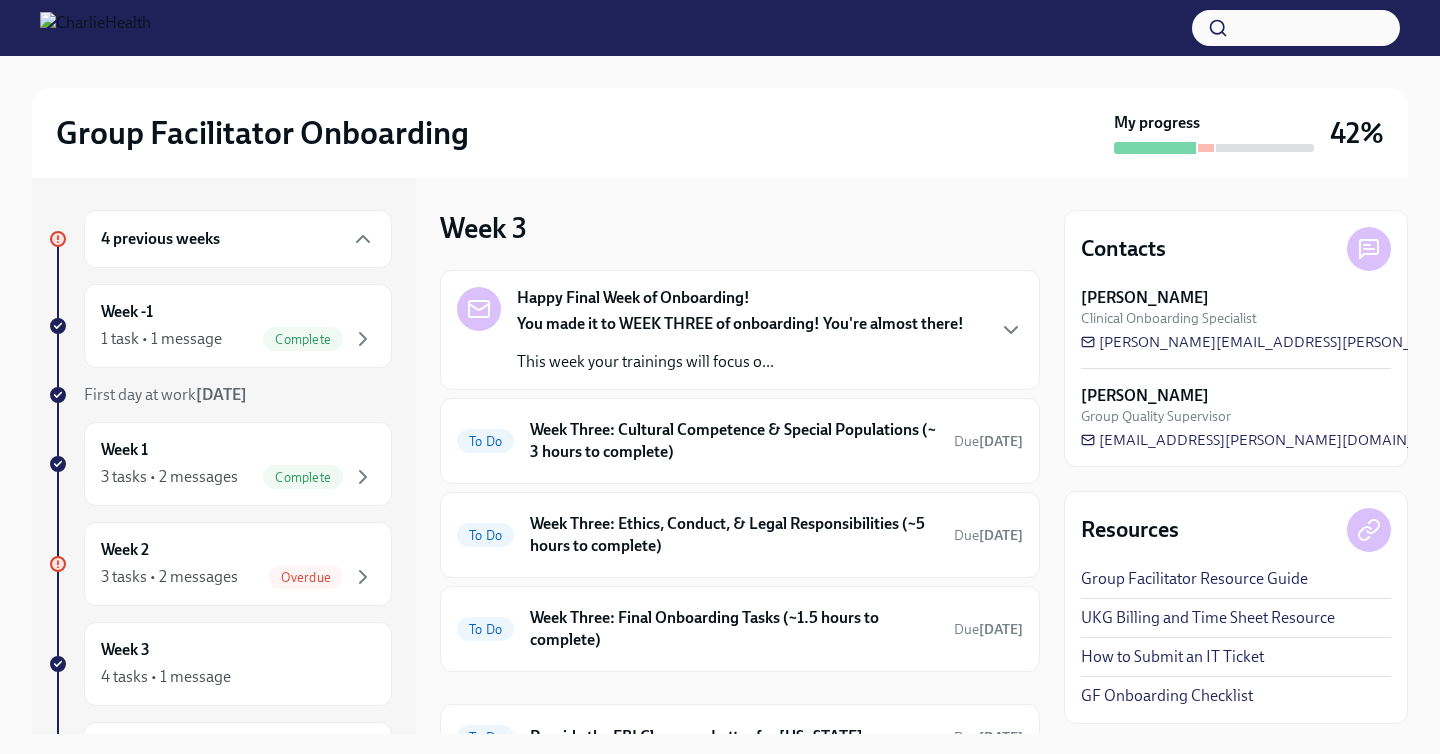 click on "This week your trainings will focus o..." at bounding box center (740, 362) 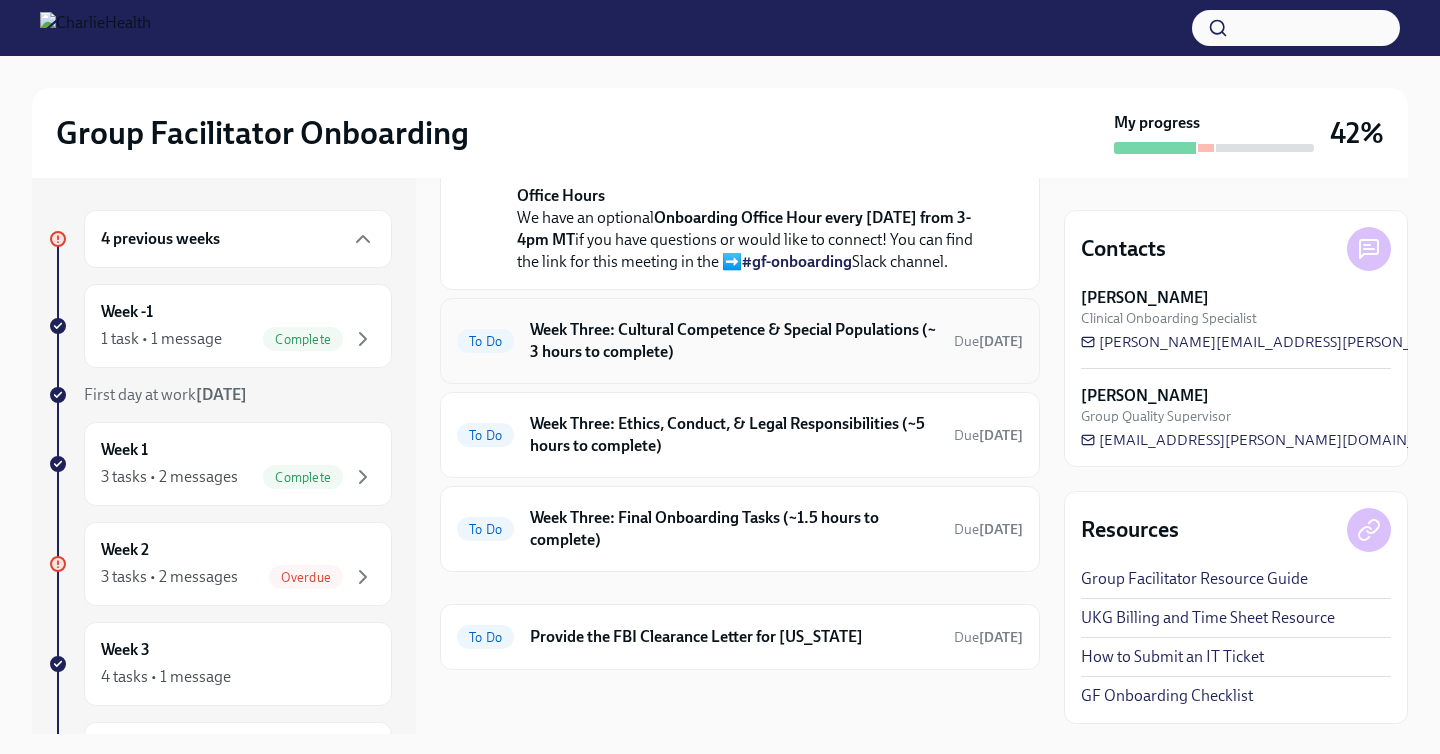 scroll, scrollTop: 859, scrollLeft: 0, axis: vertical 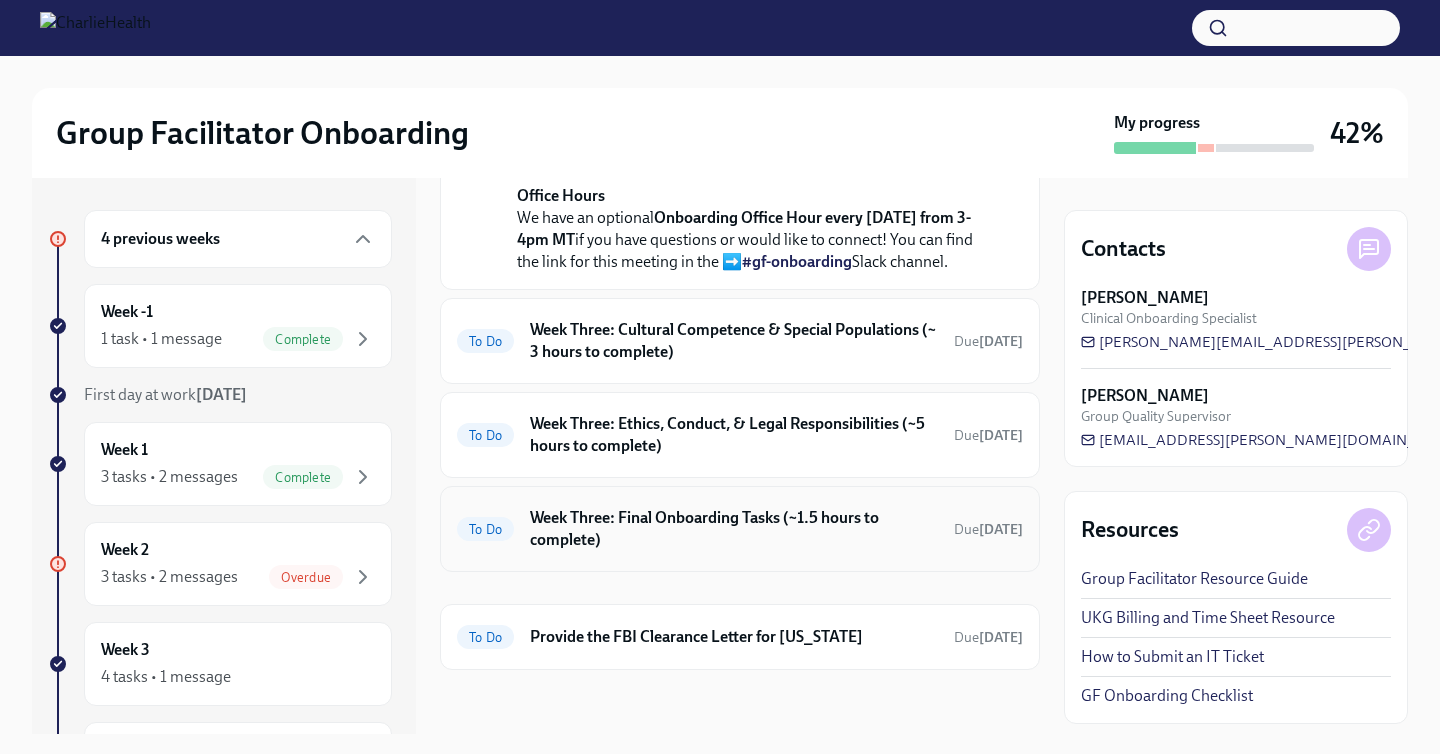 click on "Week Three: Final Onboarding Tasks (~1.5 hours to complete)" at bounding box center (734, 529) 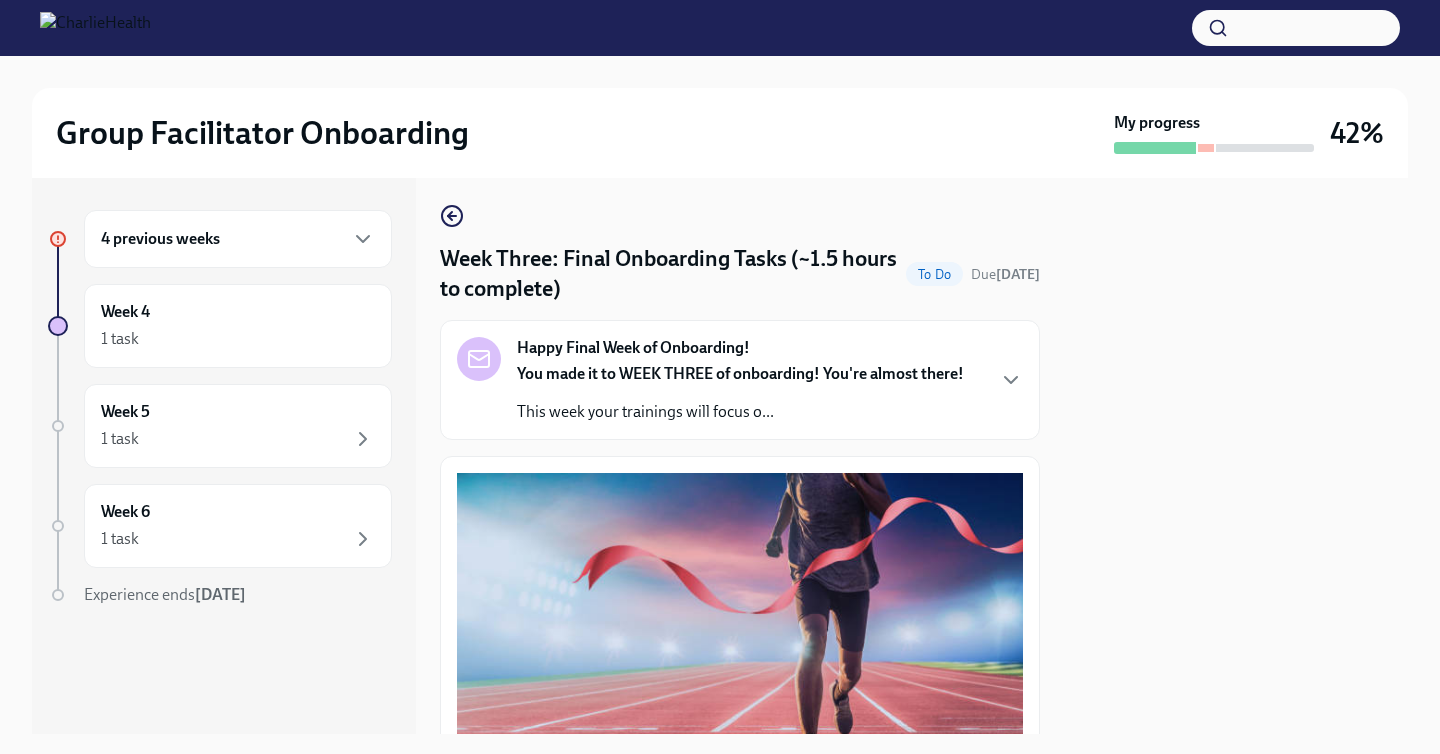 scroll, scrollTop: 0, scrollLeft: 0, axis: both 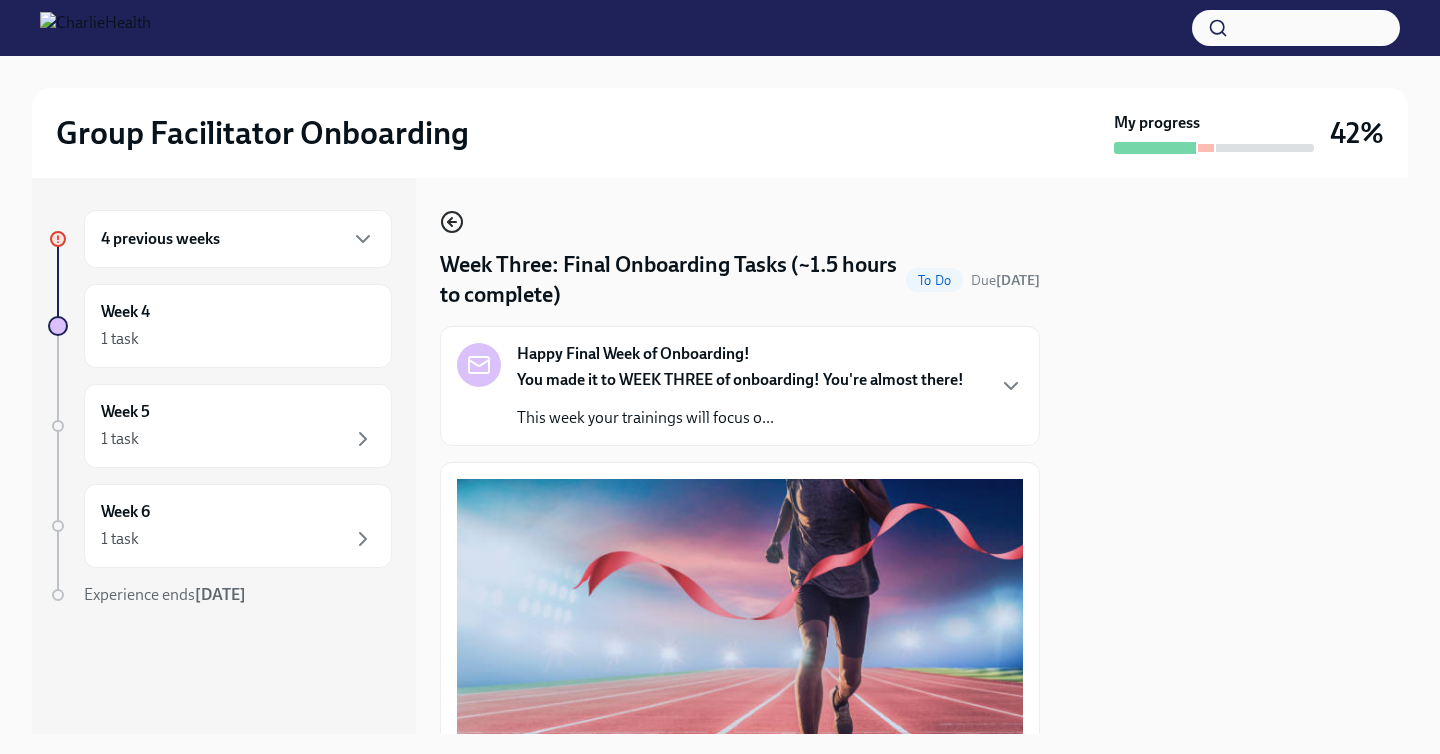 click 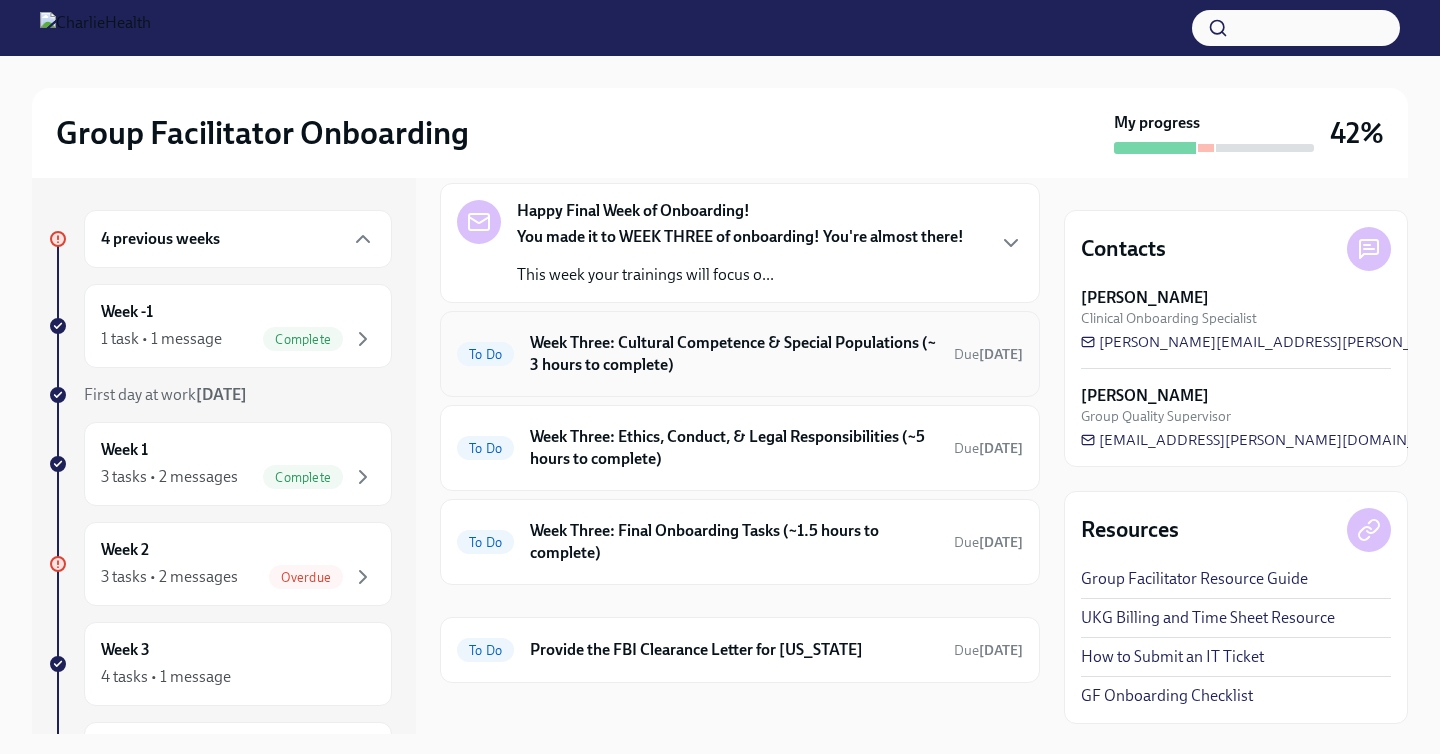 scroll, scrollTop: 100, scrollLeft: 0, axis: vertical 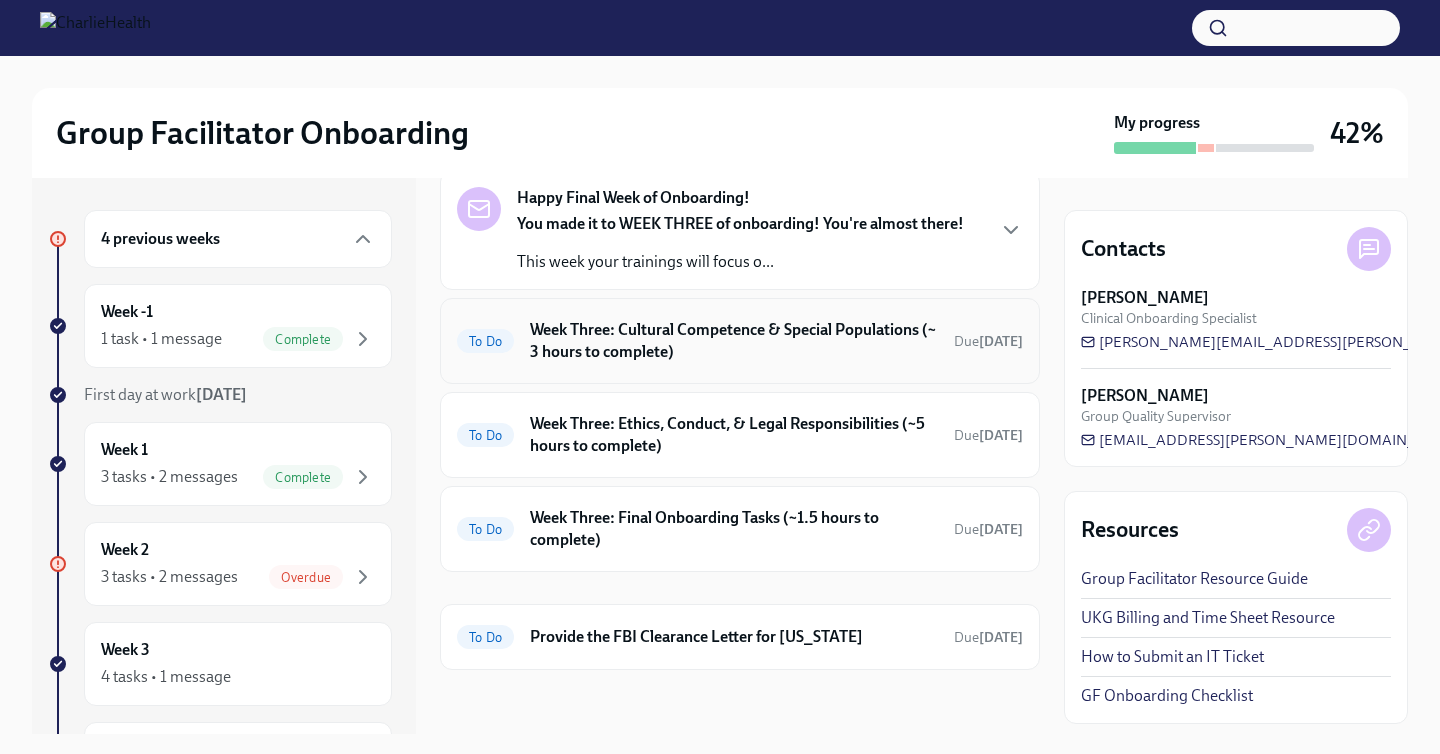 click on "To Do Week Three: Cultural Competence & Special Populations (~ 3 hours to complete) Due  [DATE]" at bounding box center [740, 341] 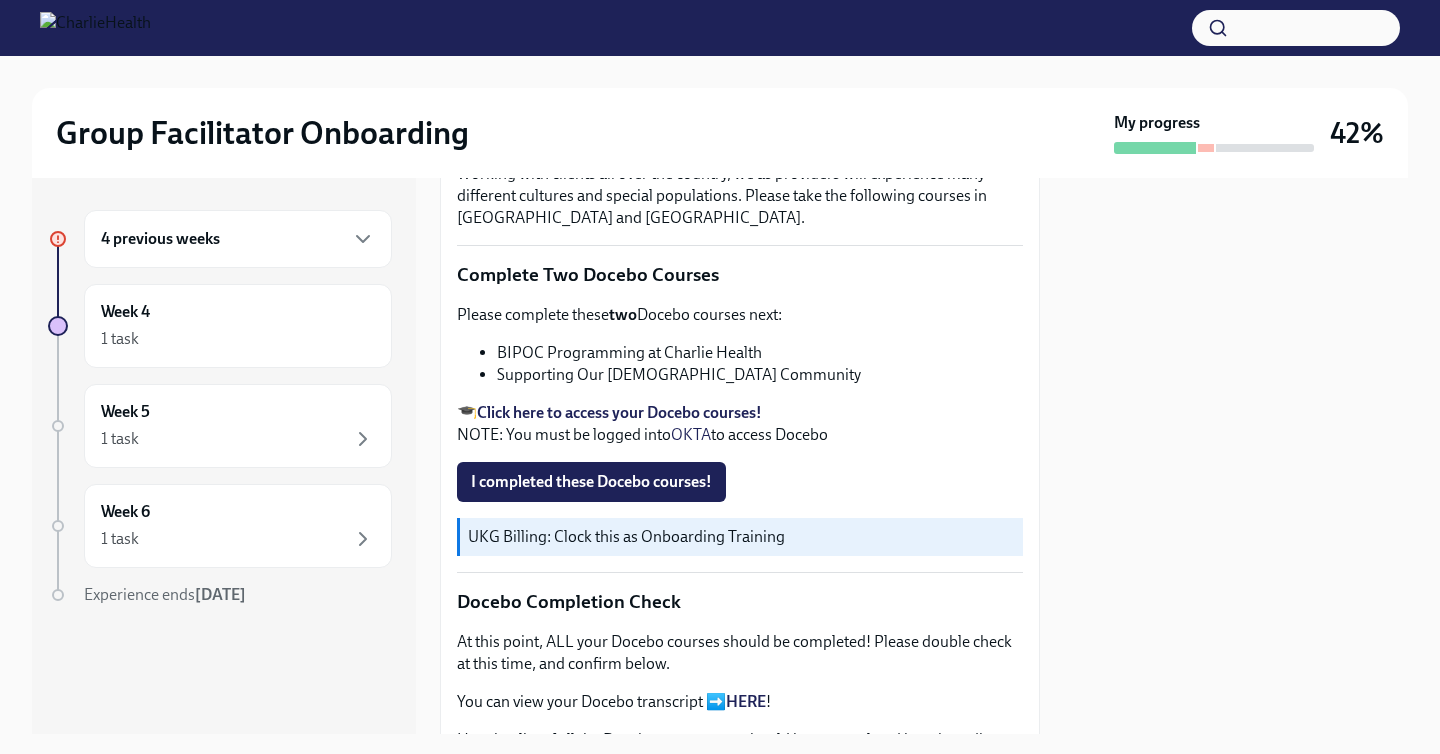 scroll, scrollTop: 572, scrollLeft: 0, axis: vertical 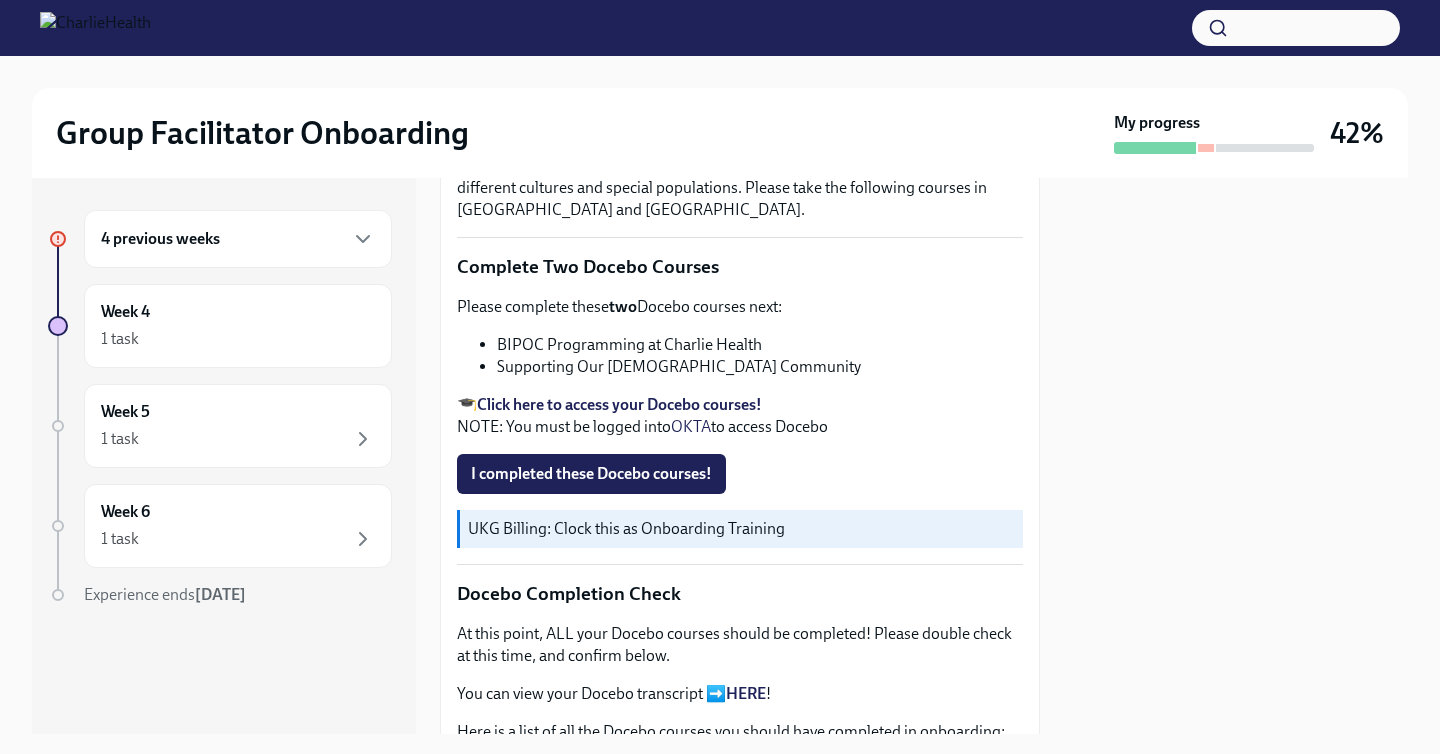 click on "Click here to access your Docebo courses!" at bounding box center [619, 404] 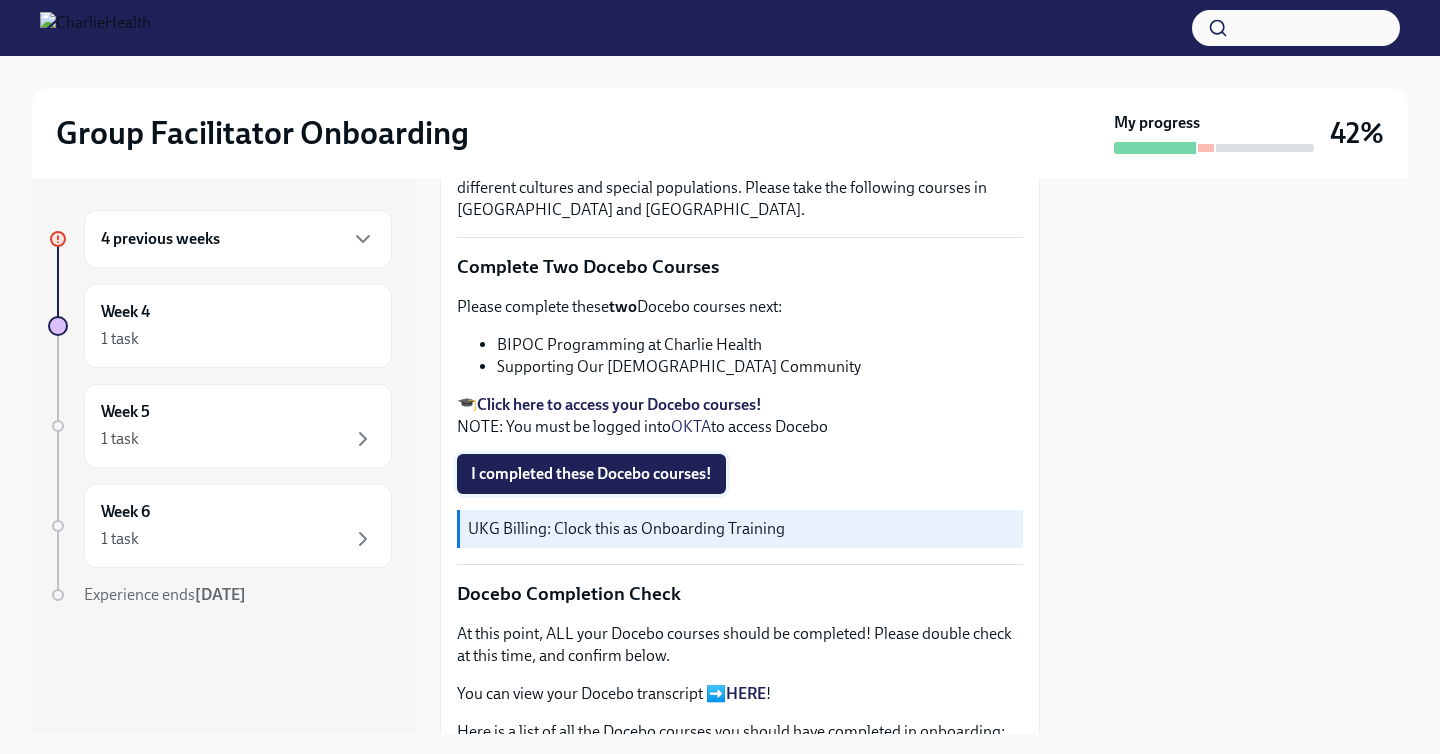 click on "I completed these Docebo courses!" at bounding box center (591, 474) 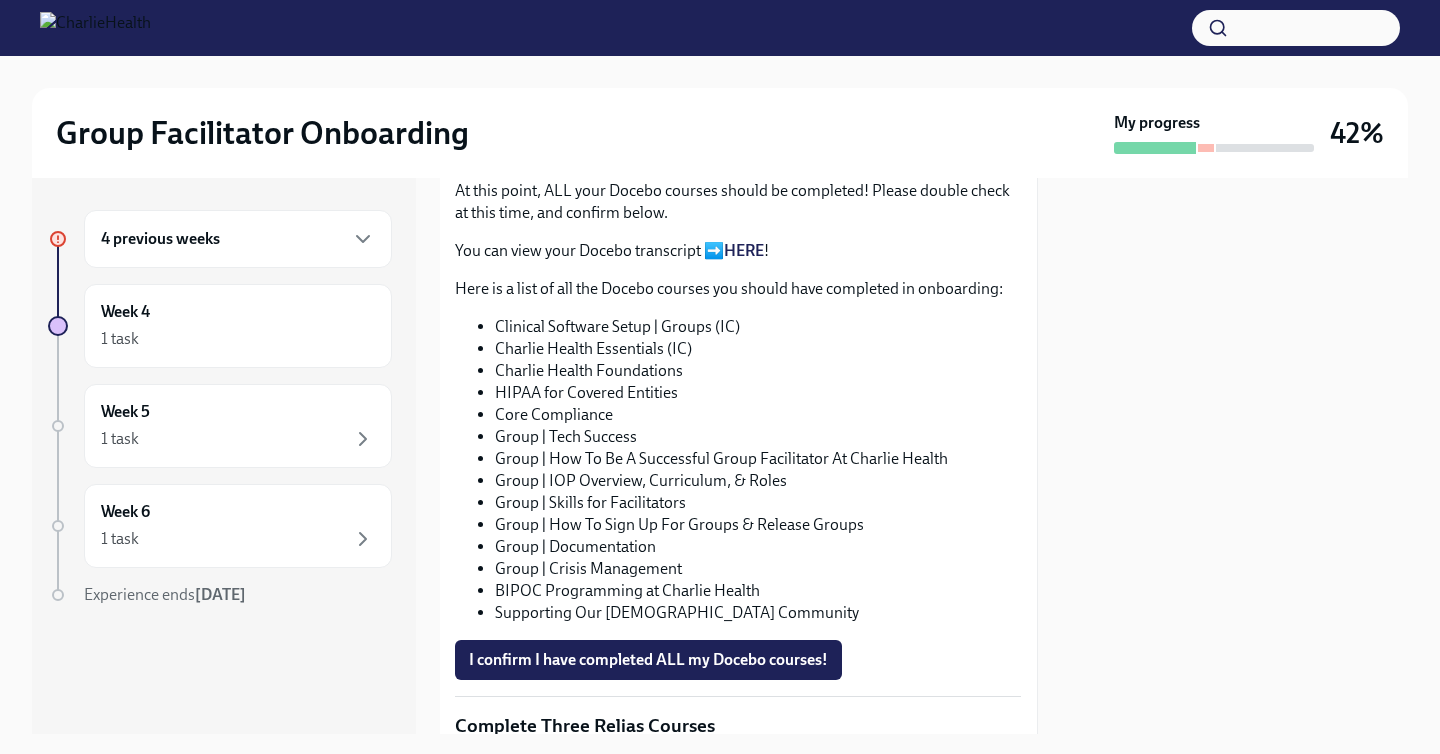 scroll, scrollTop: 1020, scrollLeft: 2, axis: both 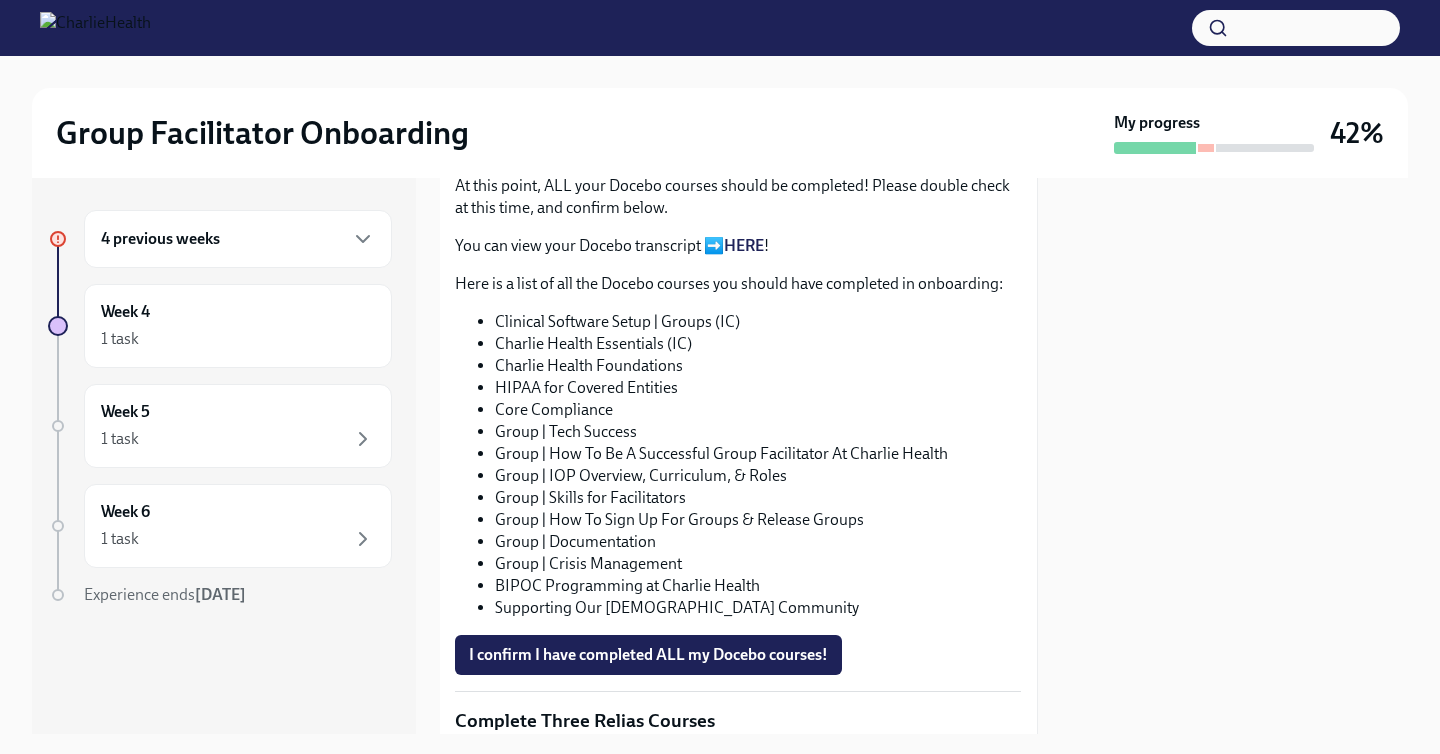 click on "HERE" at bounding box center [744, 245] 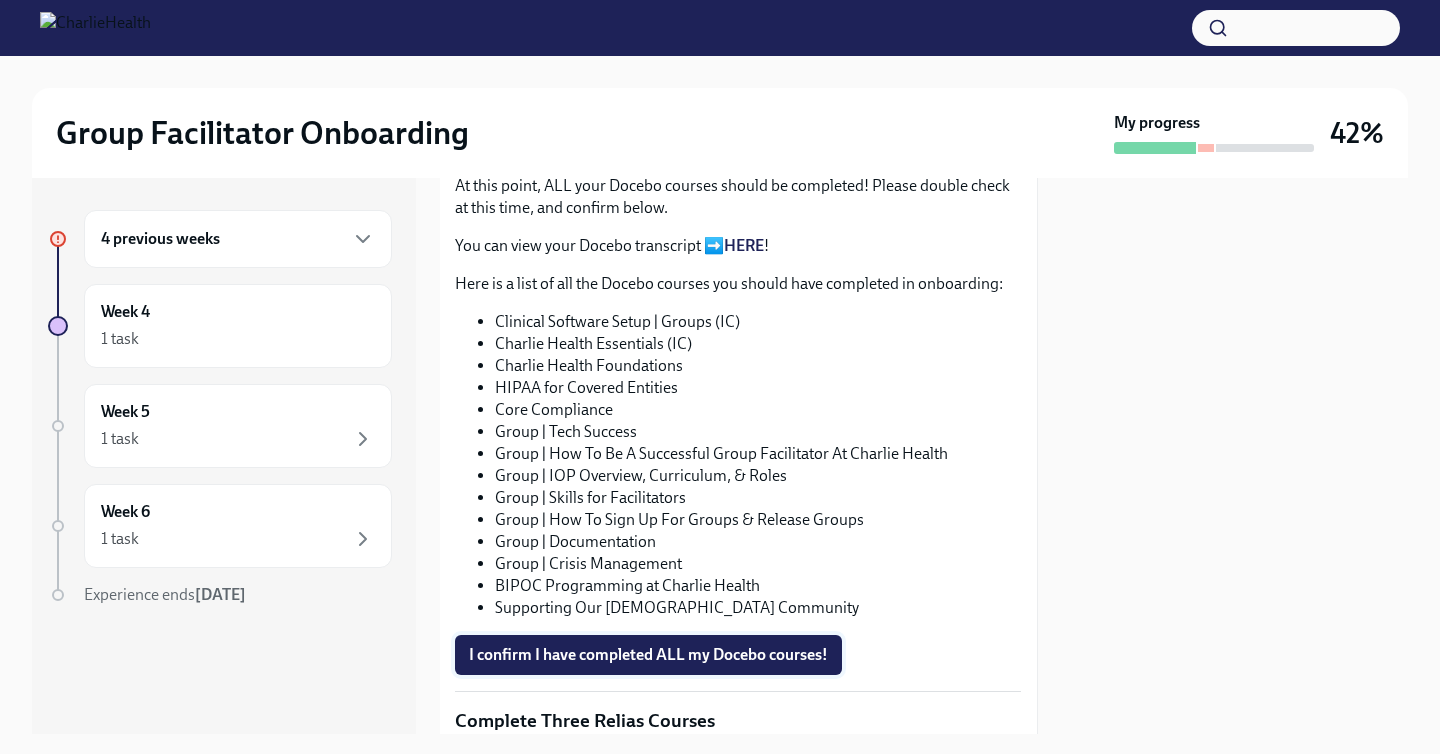 click on "I confirm I have completed ALL my Docebo courses!" at bounding box center (648, 655) 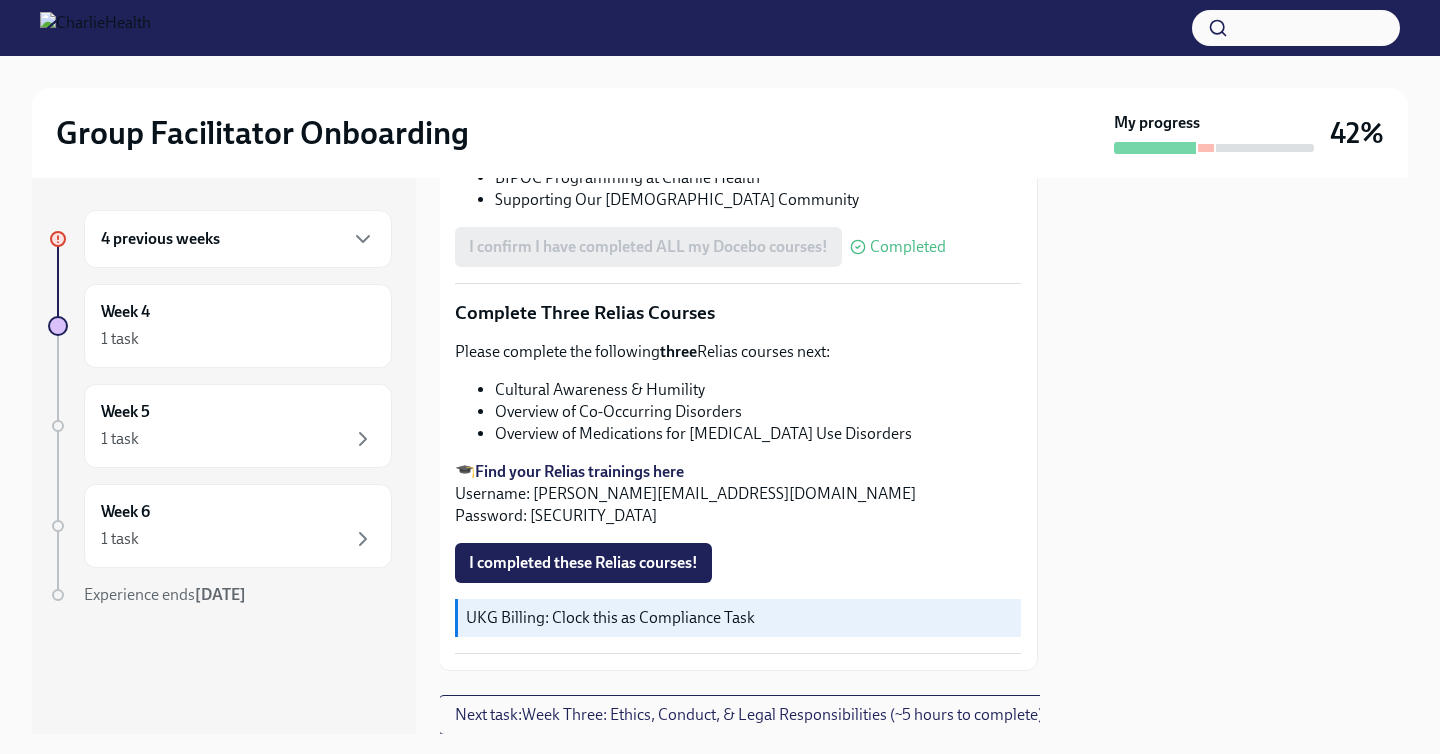 scroll, scrollTop: 1426, scrollLeft: 2, axis: both 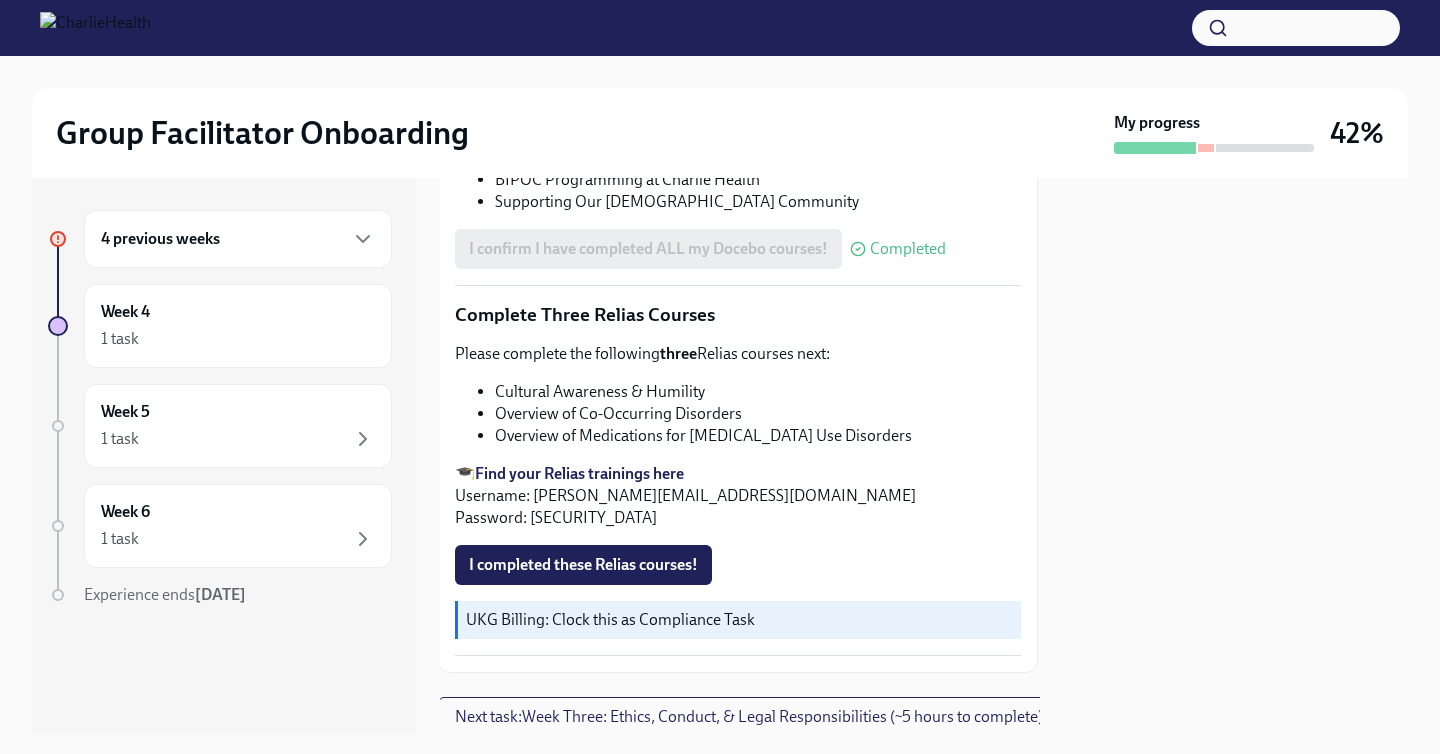 click on "Find your Relias trainings here" at bounding box center [579, 473] 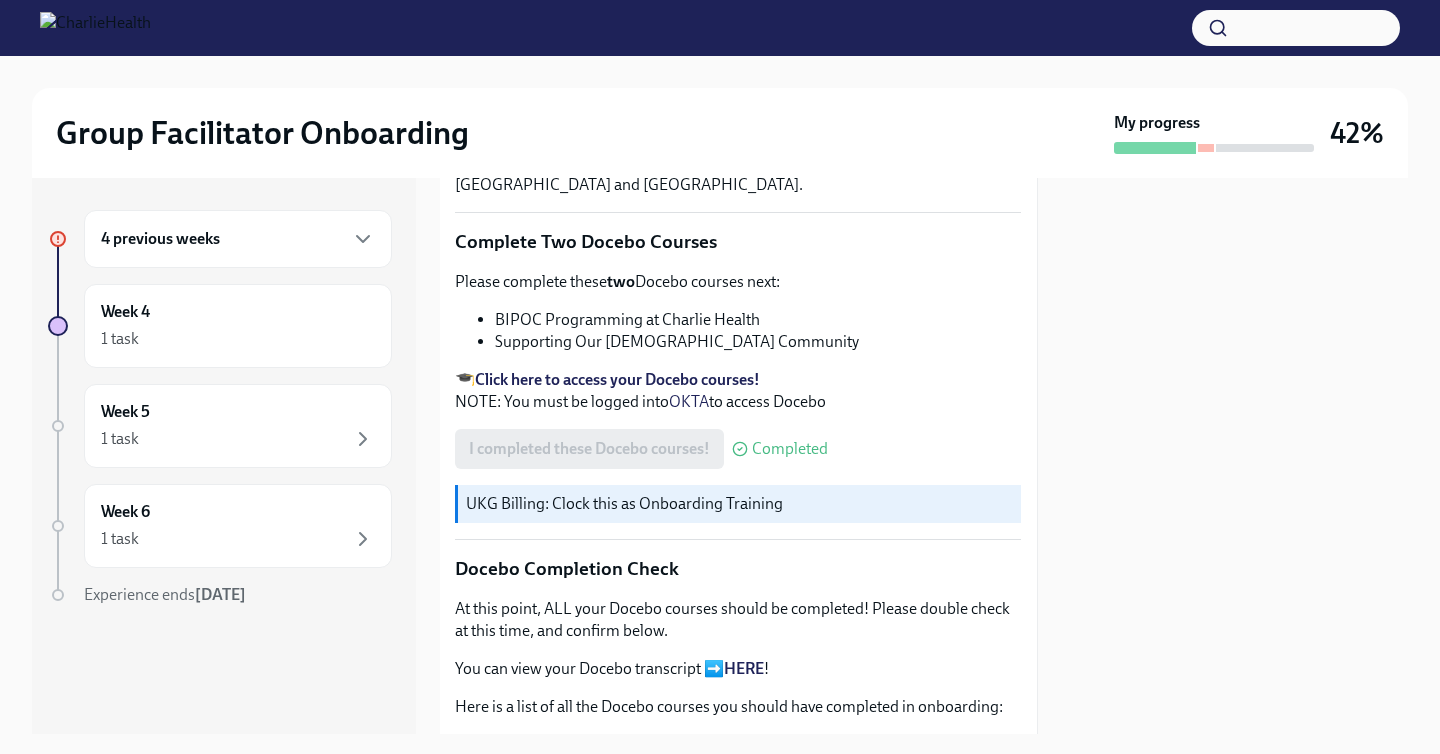 scroll, scrollTop: 207, scrollLeft: 2, axis: both 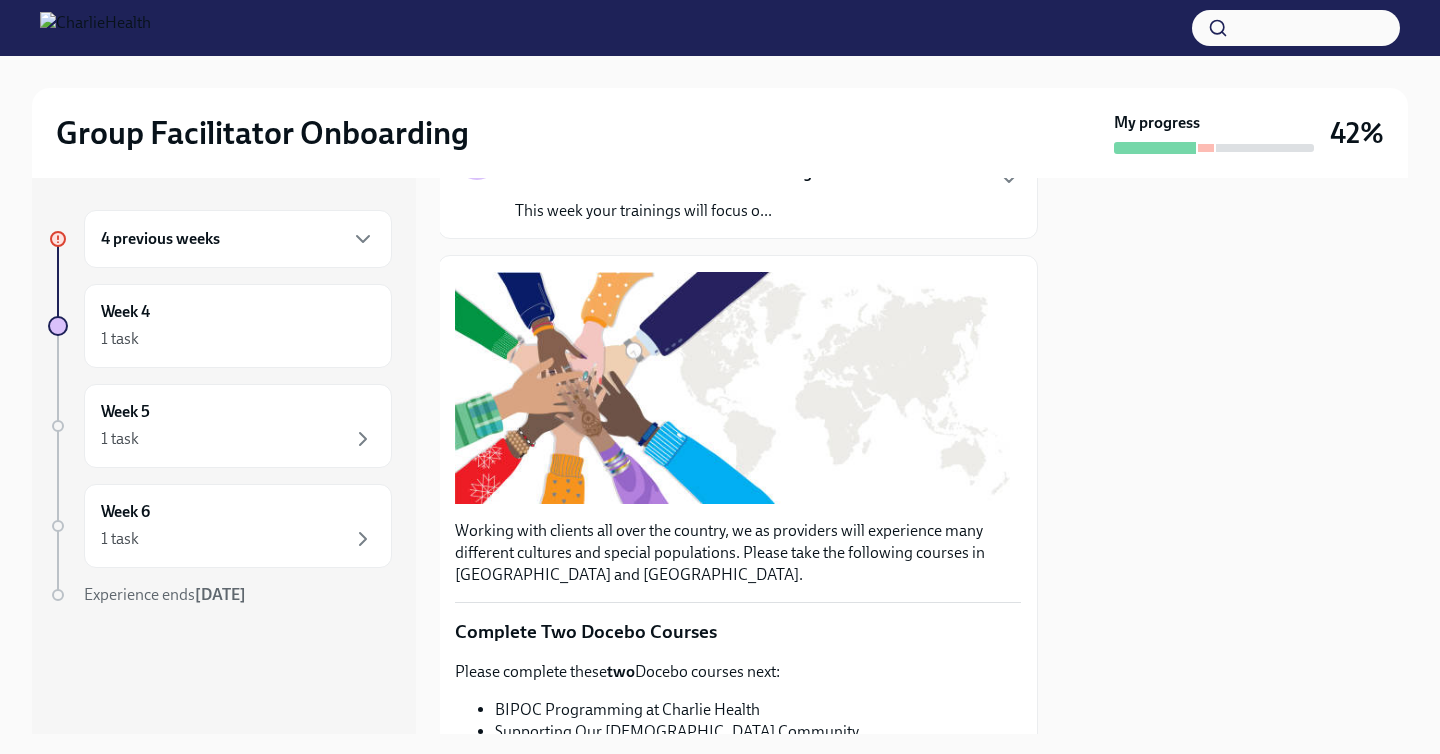 click on "4 previous weeks" at bounding box center [238, 239] 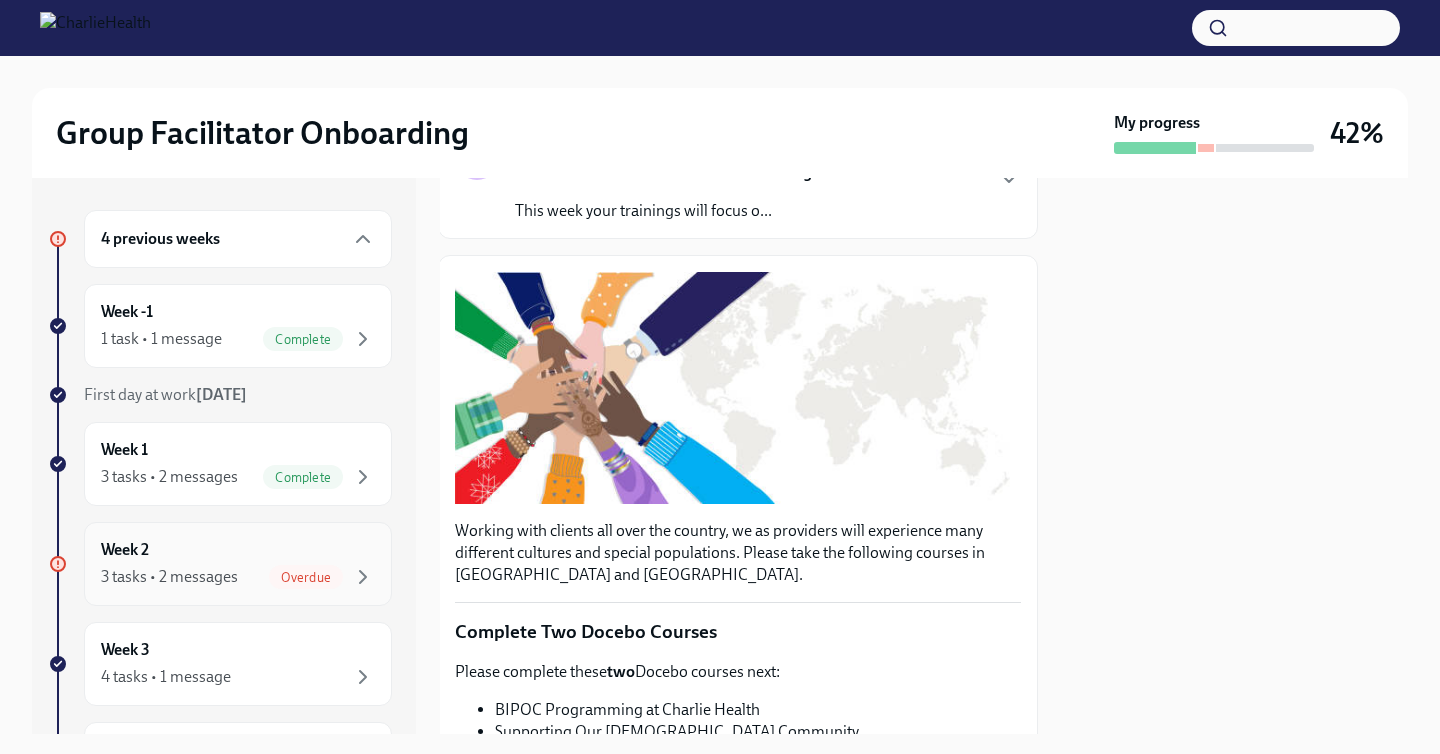 click on "3 tasks • 2 messages Overdue" at bounding box center [238, 577] 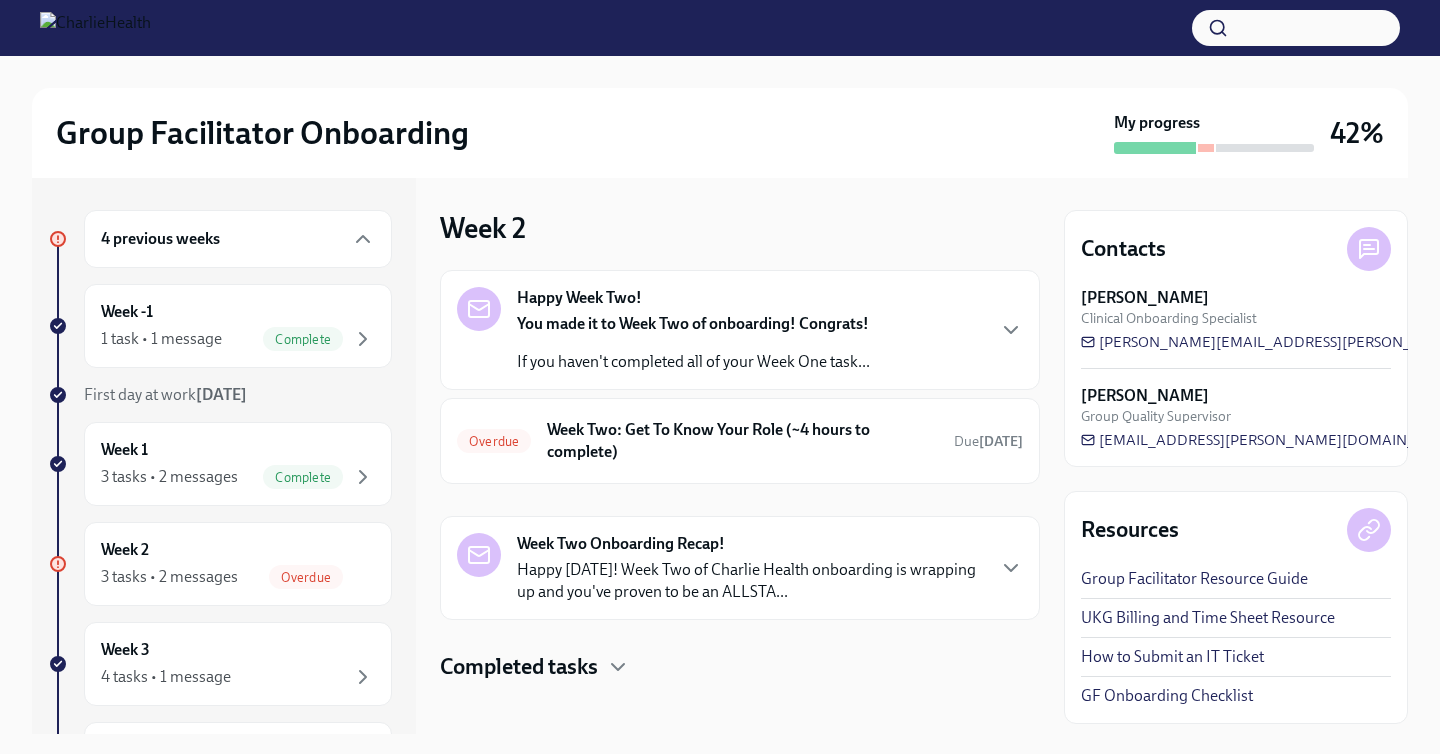 scroll, scrollTop: 12, scrollLeft: 0, axis: vertical 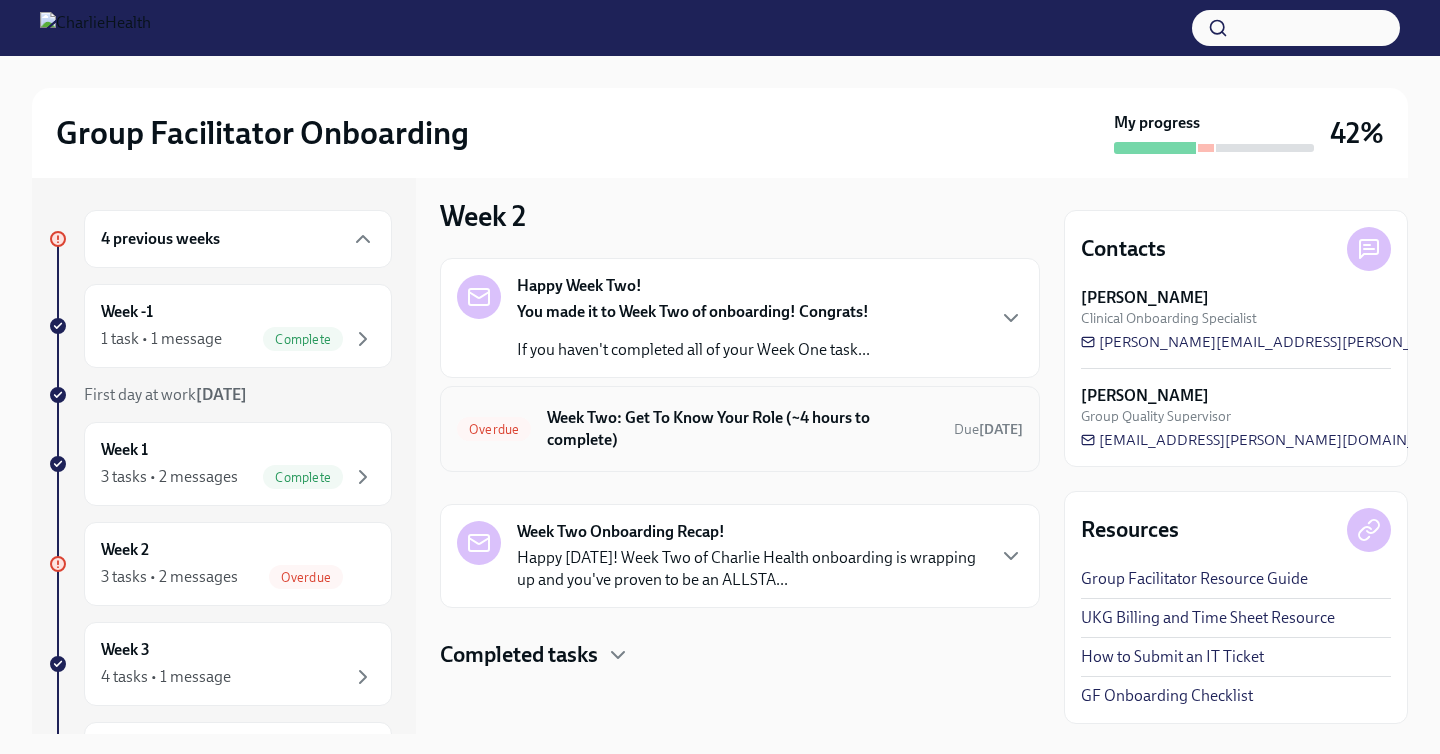 click on "Overdue Week Two: Get To Know Your Role (~4 hours to complete) Due  [DATE]" at bounding box center [740, 429] 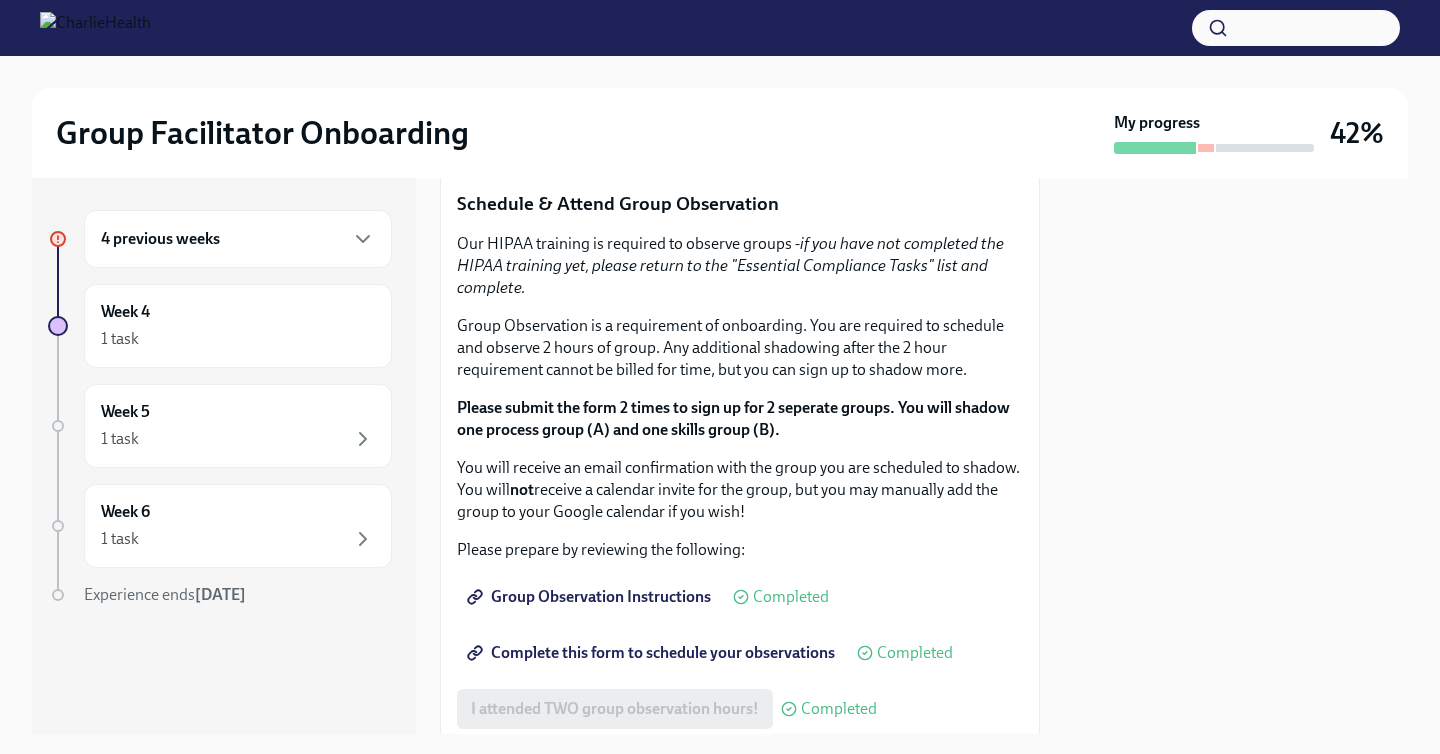 scroll, scrollTop: 2008, scrollLeft: 0, axis: vertical 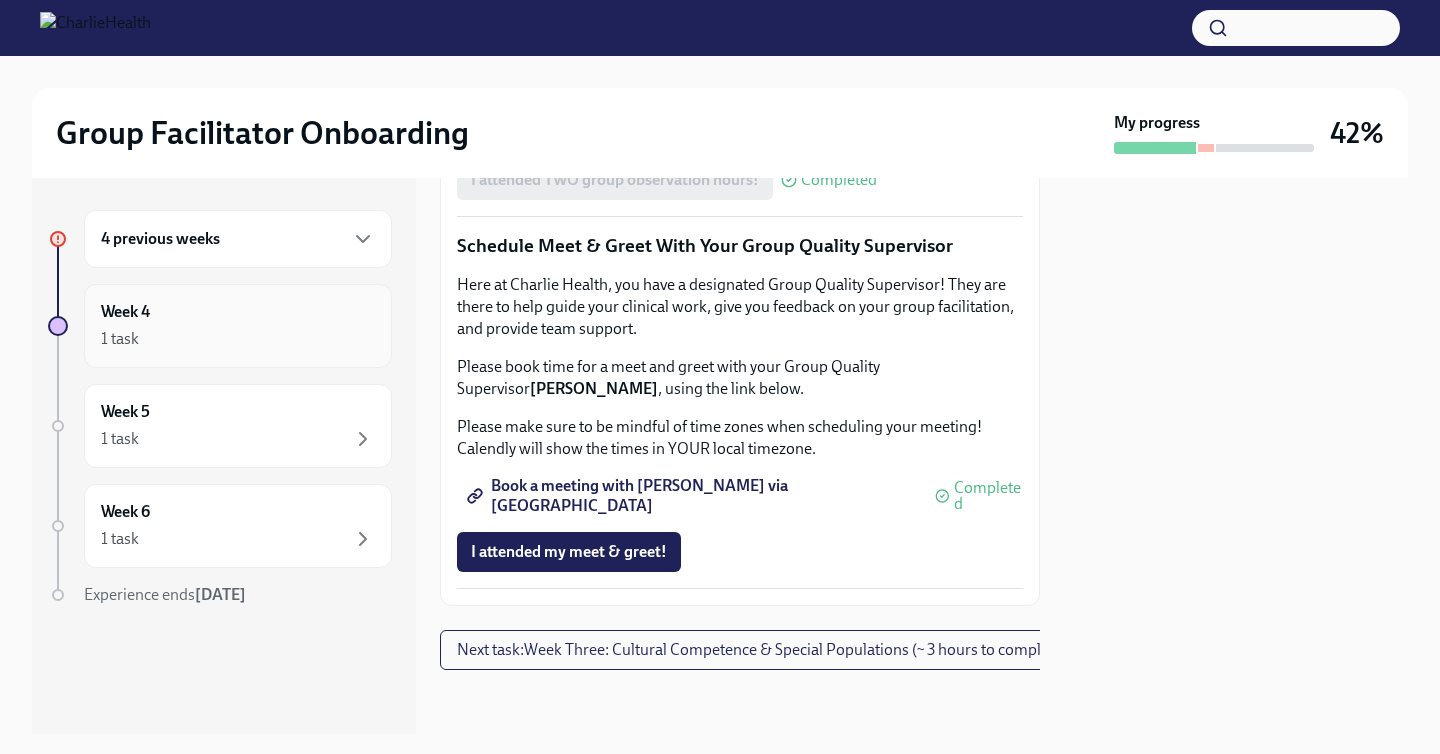 click on "Week 4 1 task" at bounding box center [238, 326] 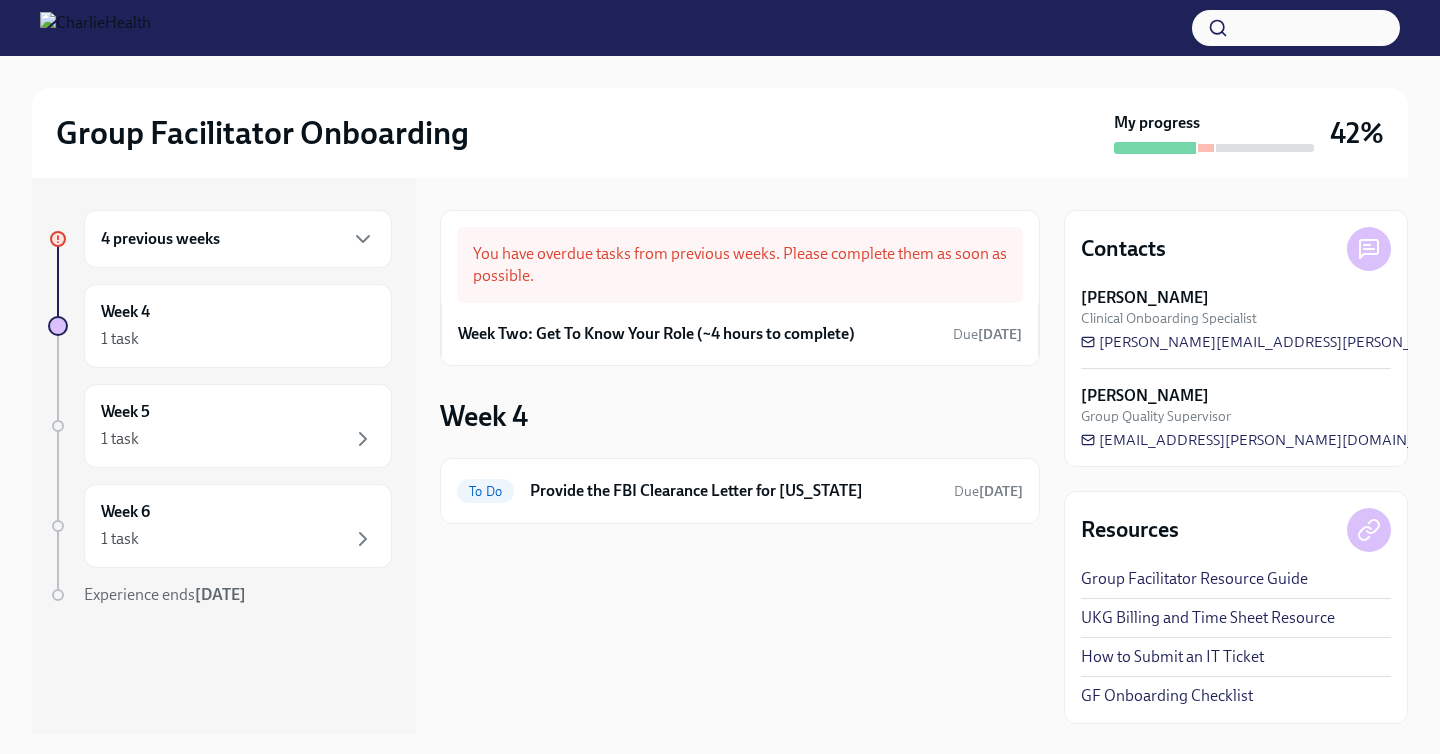 click on "4 previous weeks" at bounding box center [238, 239] 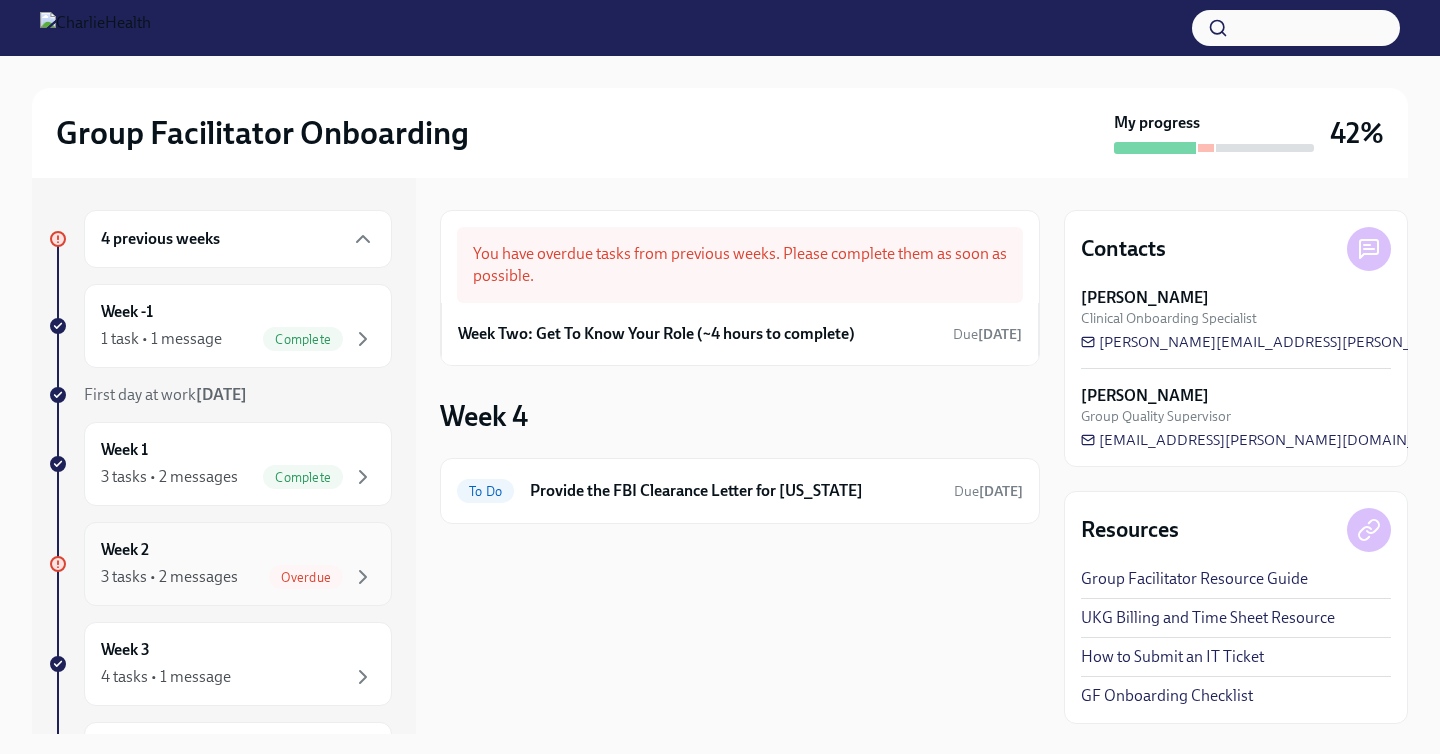 click on "Week 2 3 tasks • 2 messages Overdue" at bounding box center [238, 564] 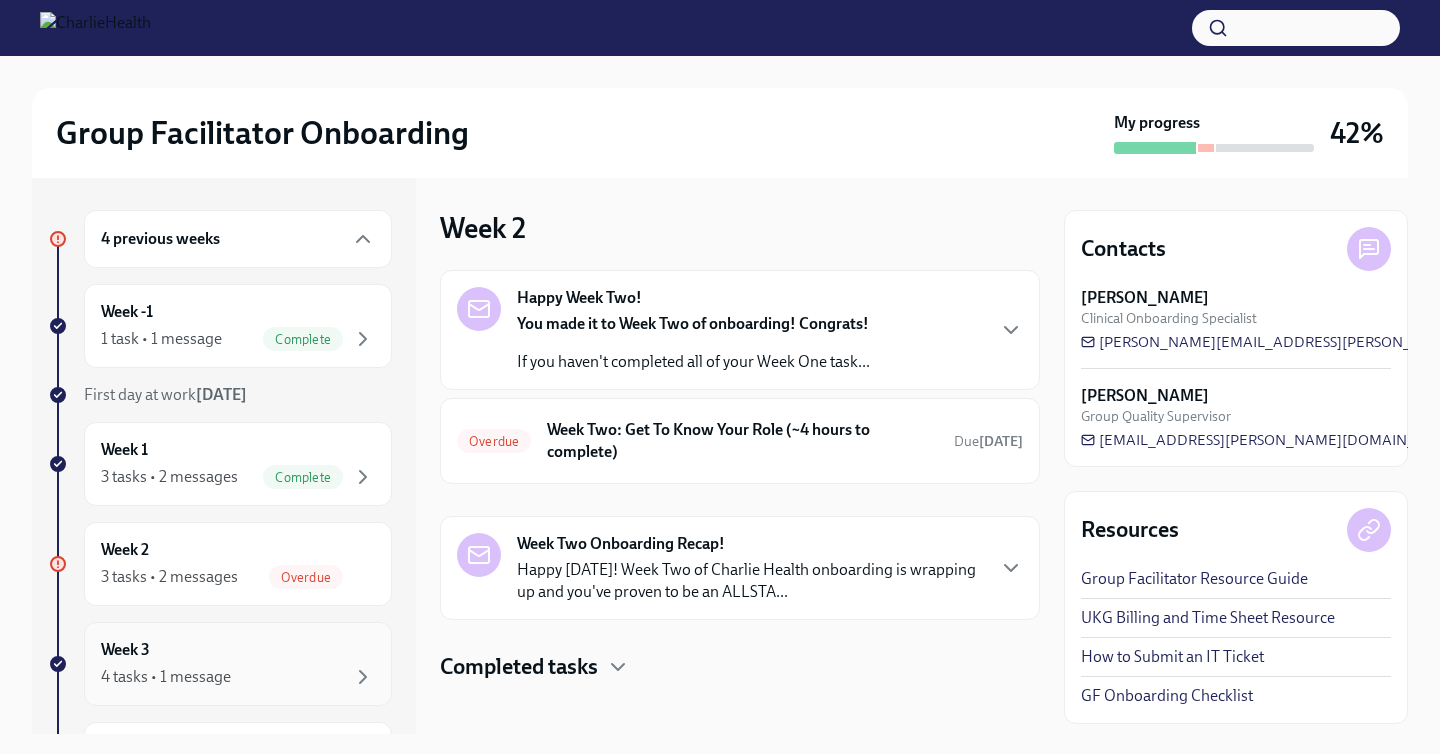 click on "4 tasks • 1 message" at bounding box center (238, 677) 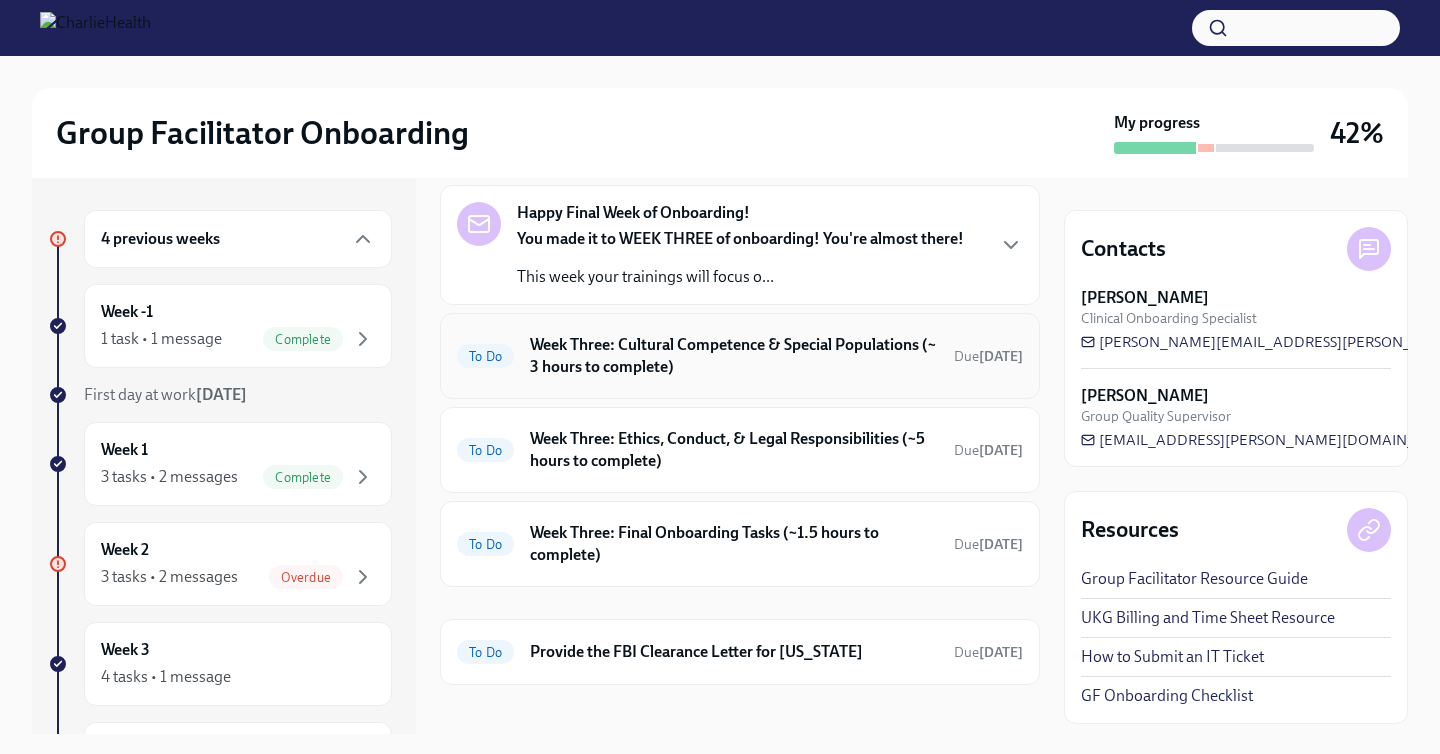 scroll, scrollTop: 87, scrollLeft: 0, axis: vertical 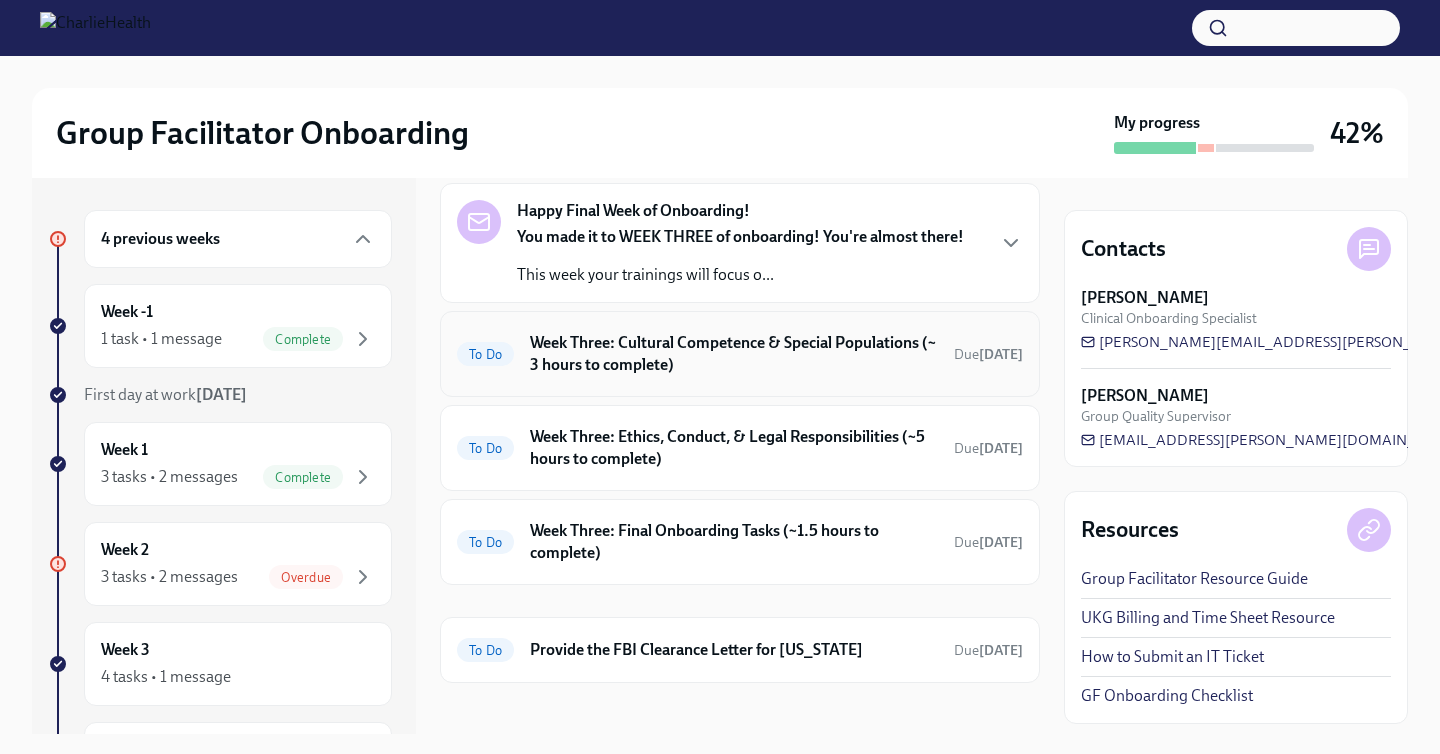 click on "Week Three: Cultural Competence & Special Populations (~ 3 hours to complete)" at bounding box center [734, 354] 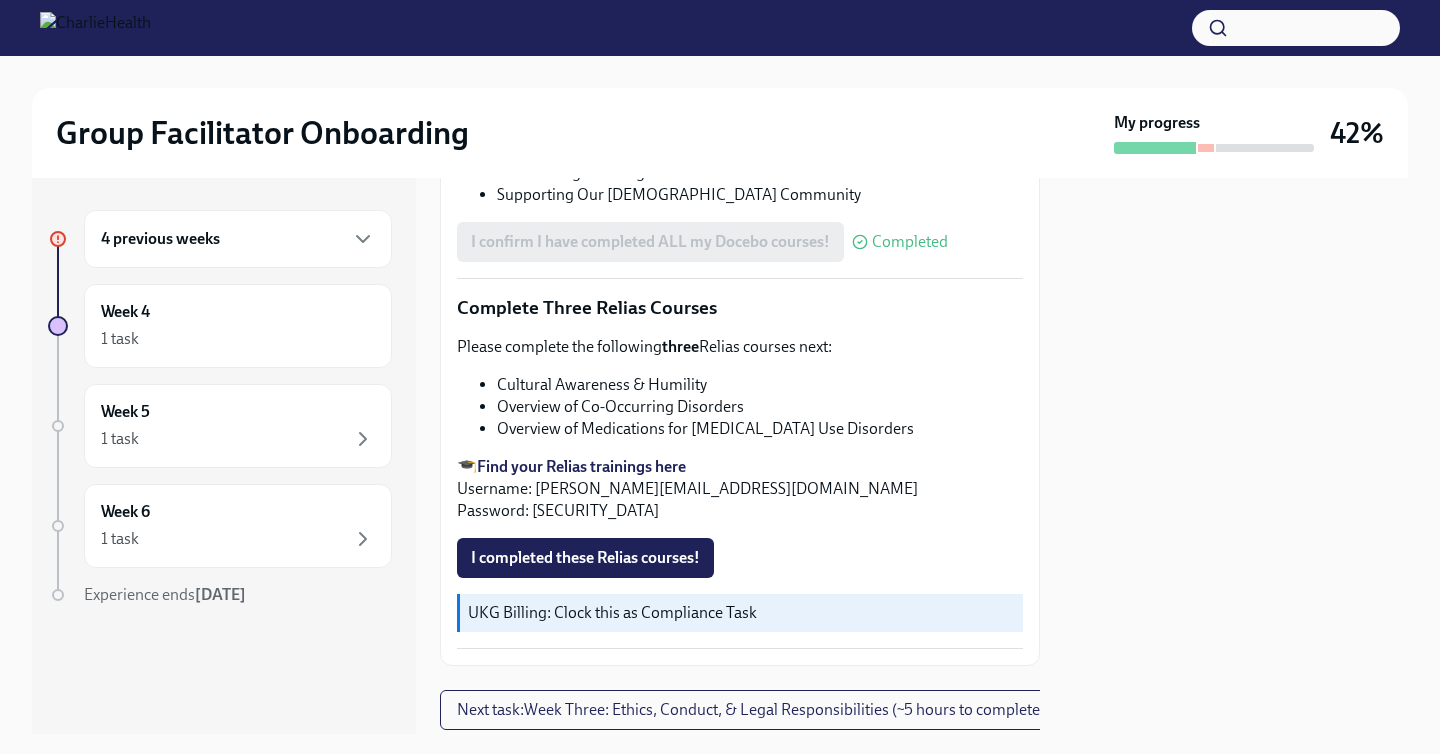 scroll, scrollTop: 1453, scrollLeft: 0, axis: vertical 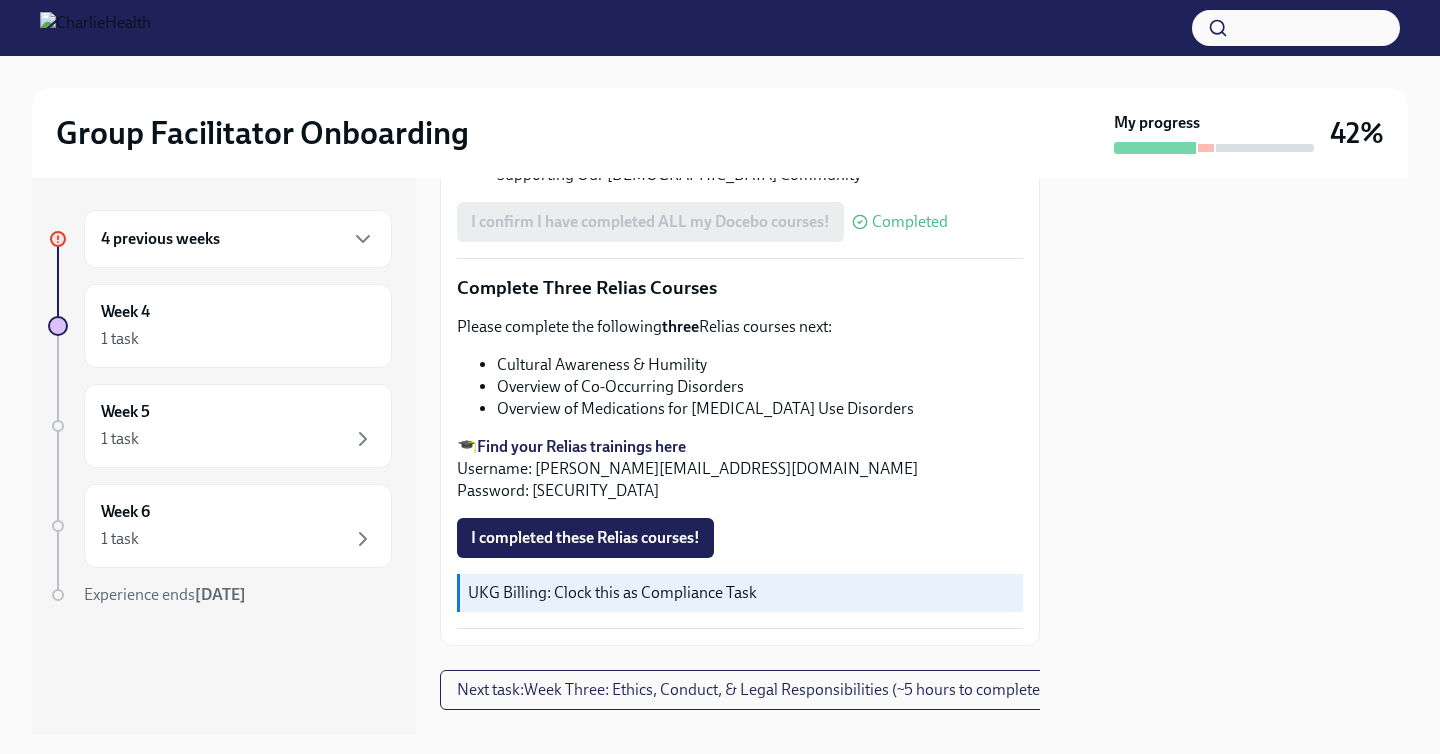click on "4 previous weeks" at bounding box center [238, 239] 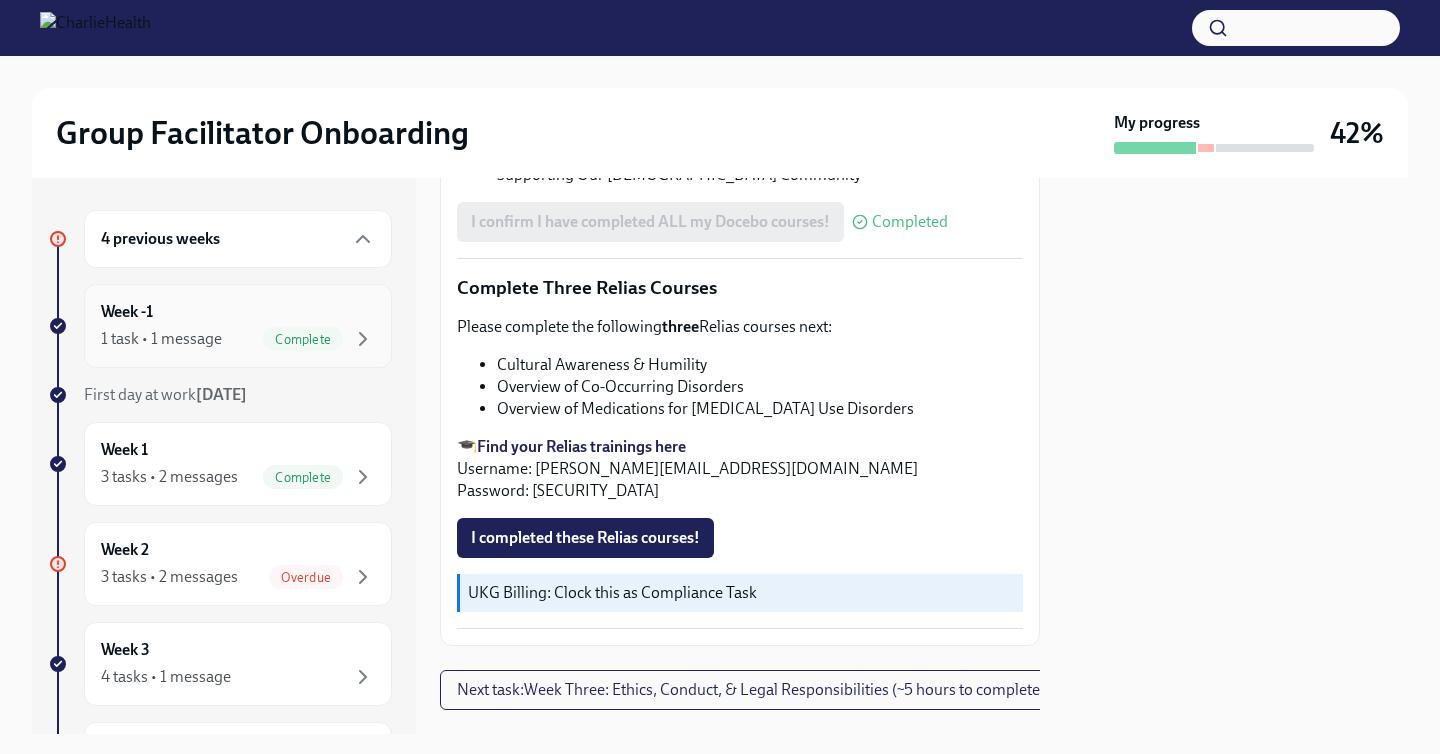 click on "Week -1 1 task • 1 message Complete" at bounding box center (238, 326) 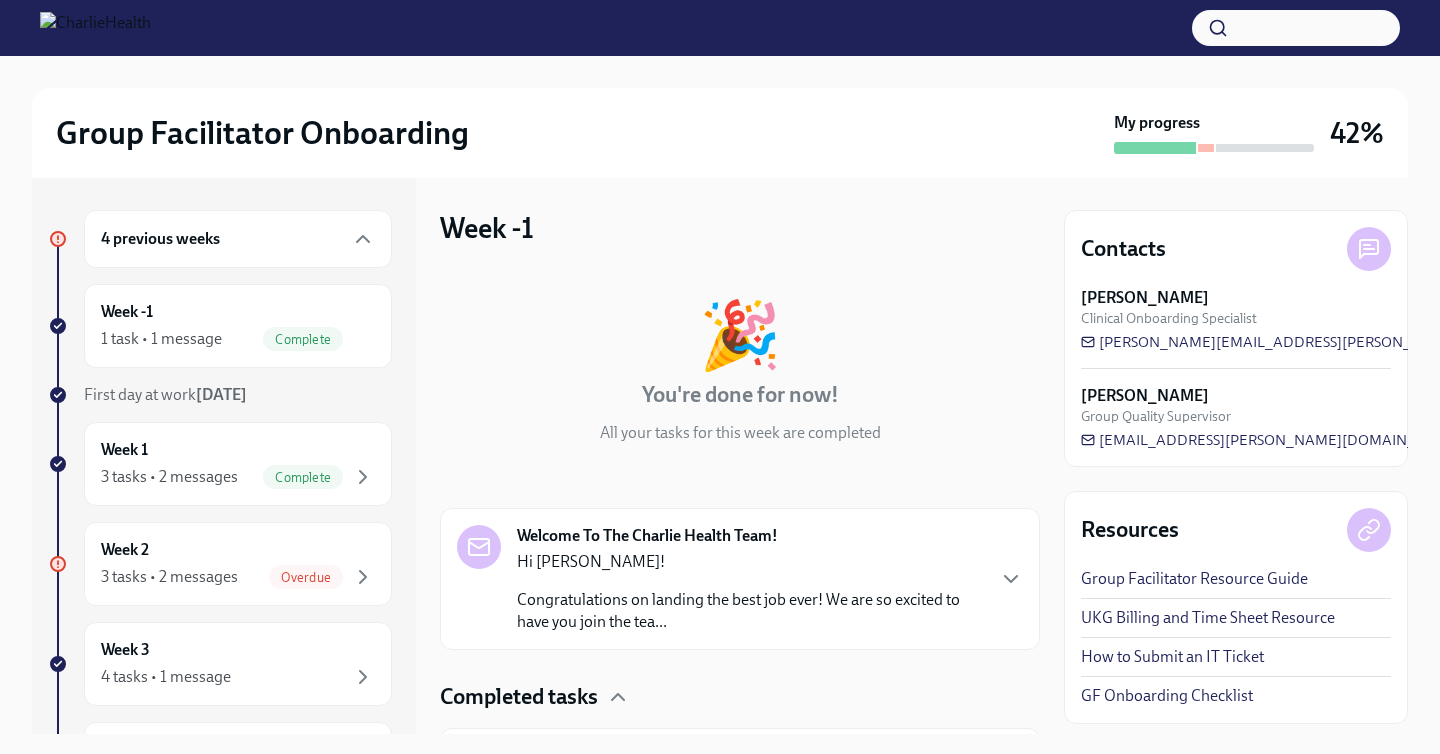 scroll, scrollTop: 124, scrollLeft: 0, axis: vertical 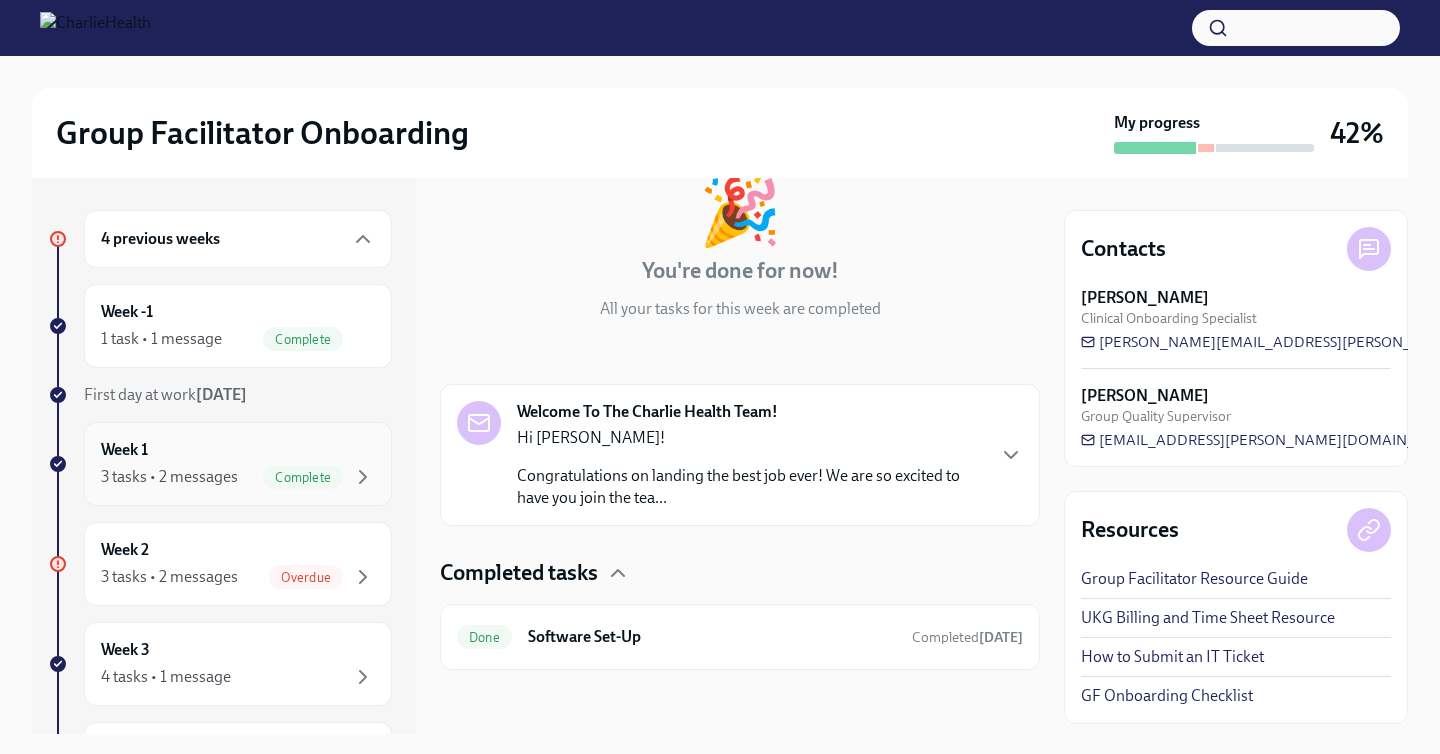 click on "Week 1 3 tasks • 2 messages Complete" at bounding box center [238, 464] 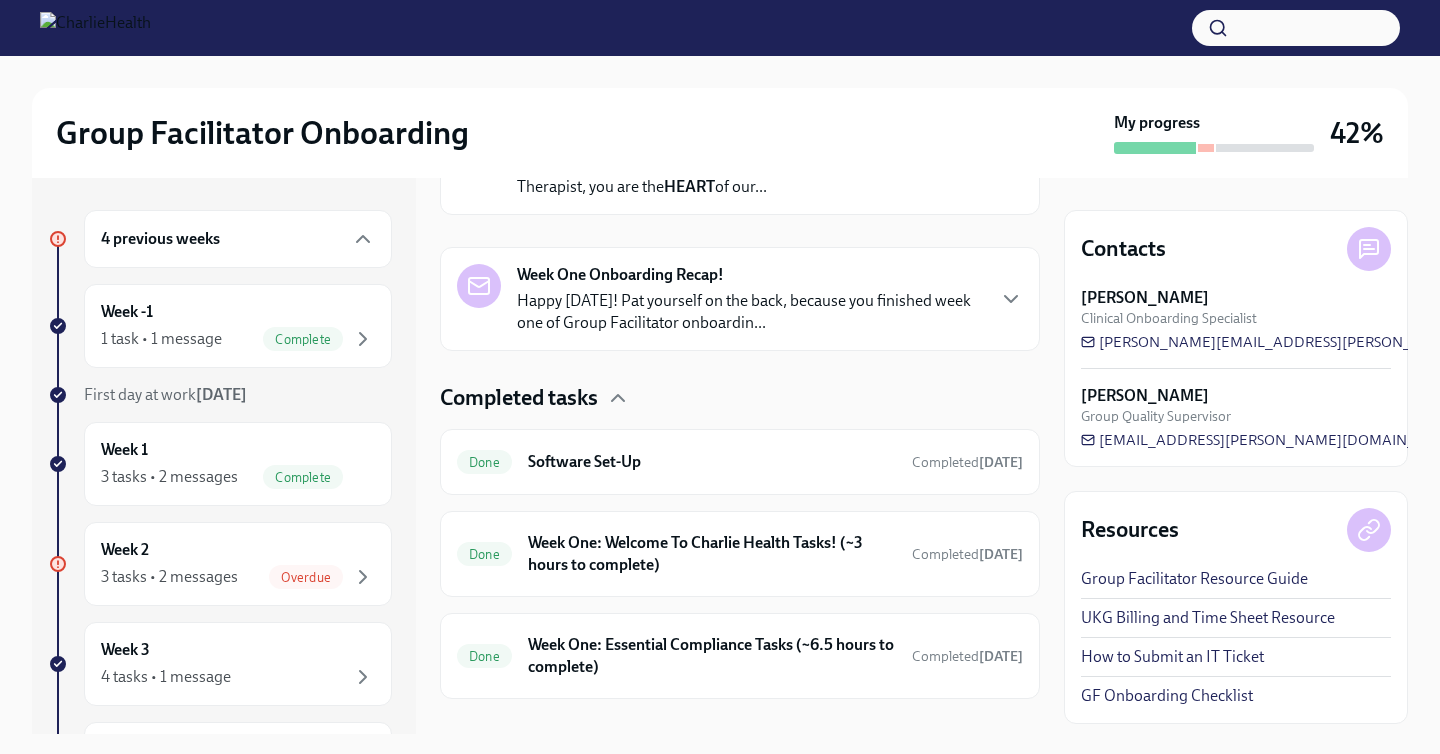 scroll, scrollTop: 426, scrollLeft: 0, axis: vertical 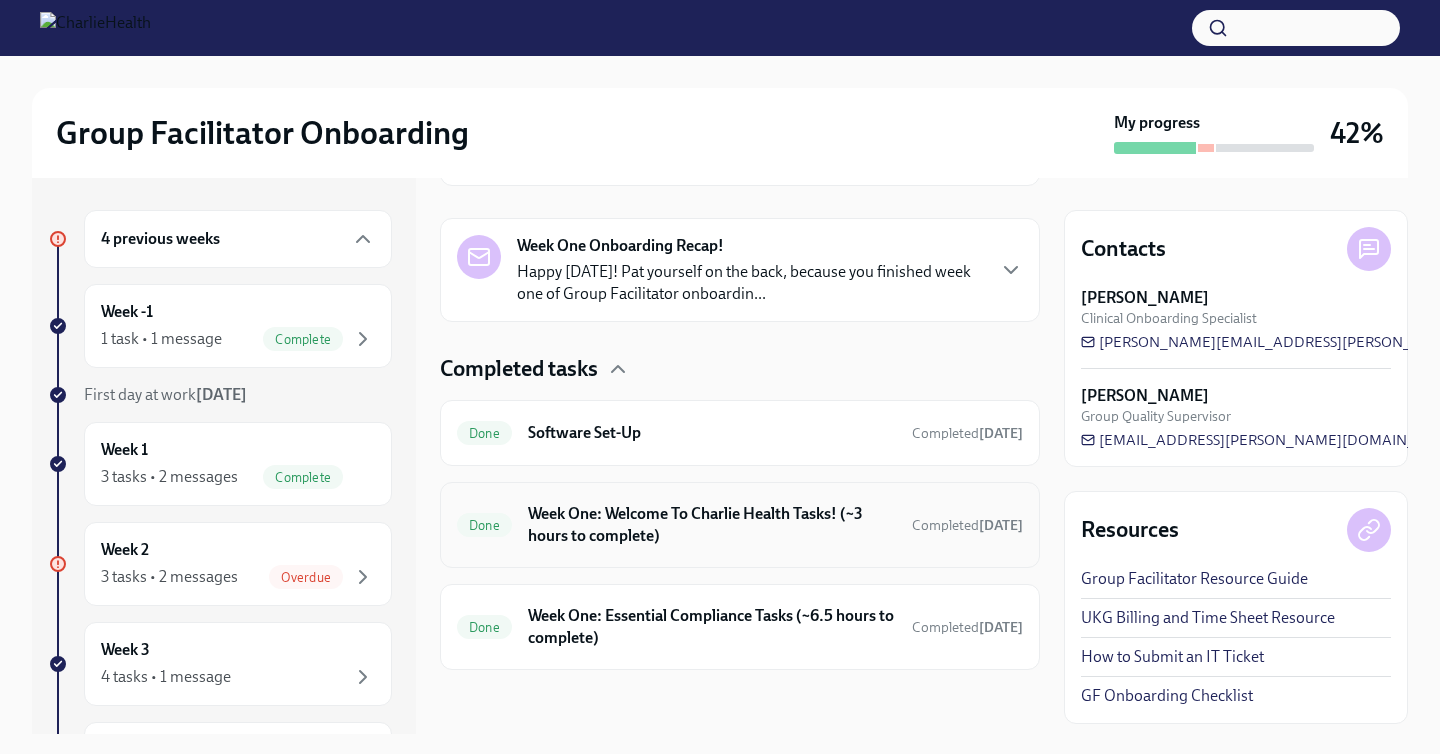 click on "Week One: Welcome To Charlie Health Tasks! (~3 hours to complete)" at bounding box center [712, 525] 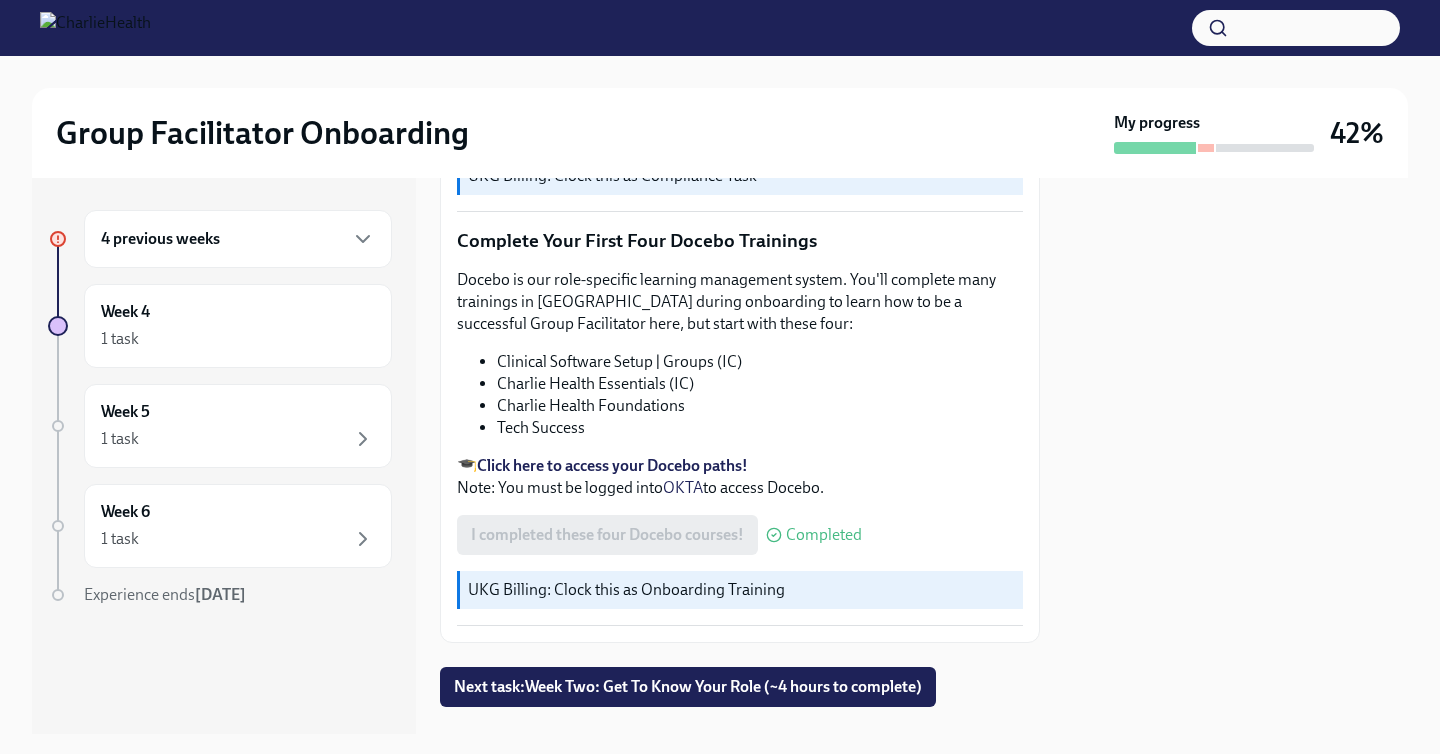 scroll, scrollTop: 2601, scrollLeft: 0, axis: vertical 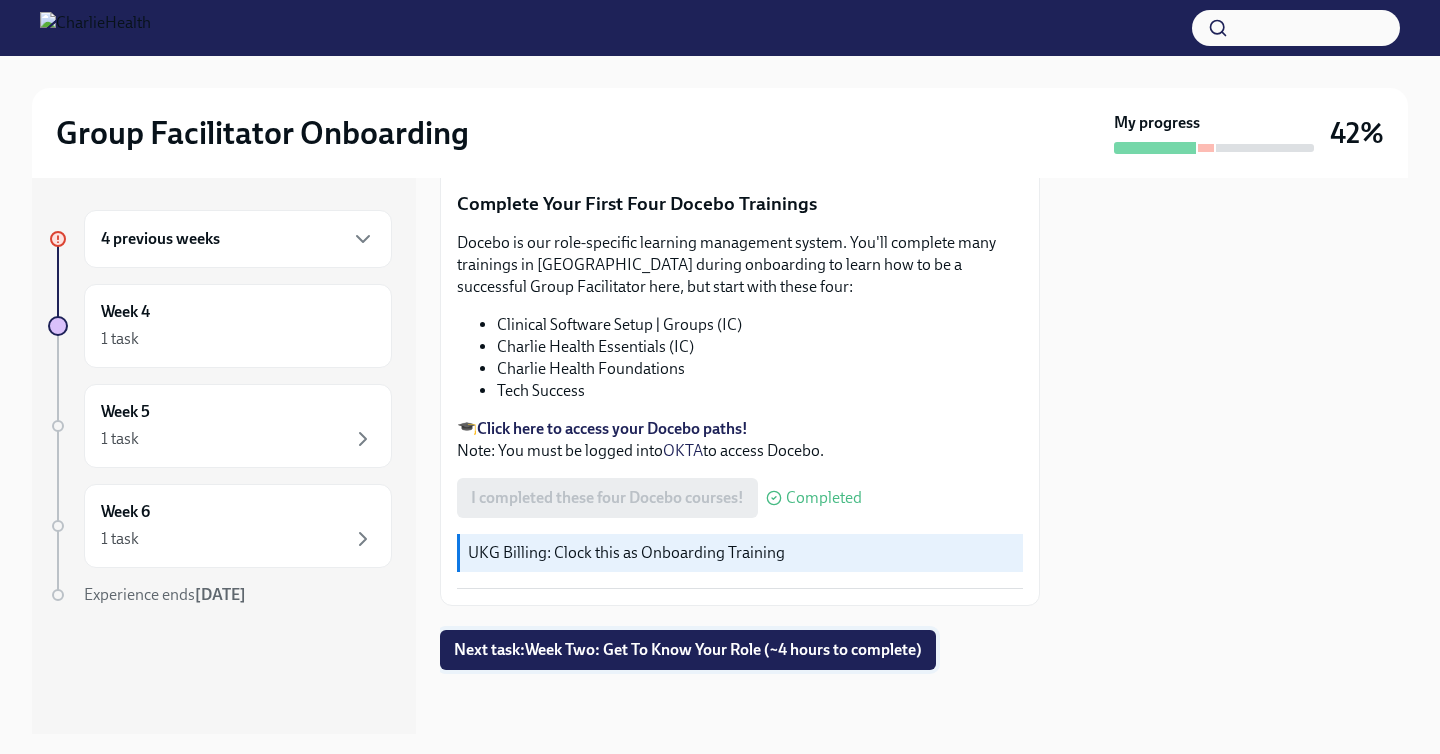click on "Next task :  Week Two: Get To Know Your Role (~4 hours to complete)" at bounding box center (688, 650) 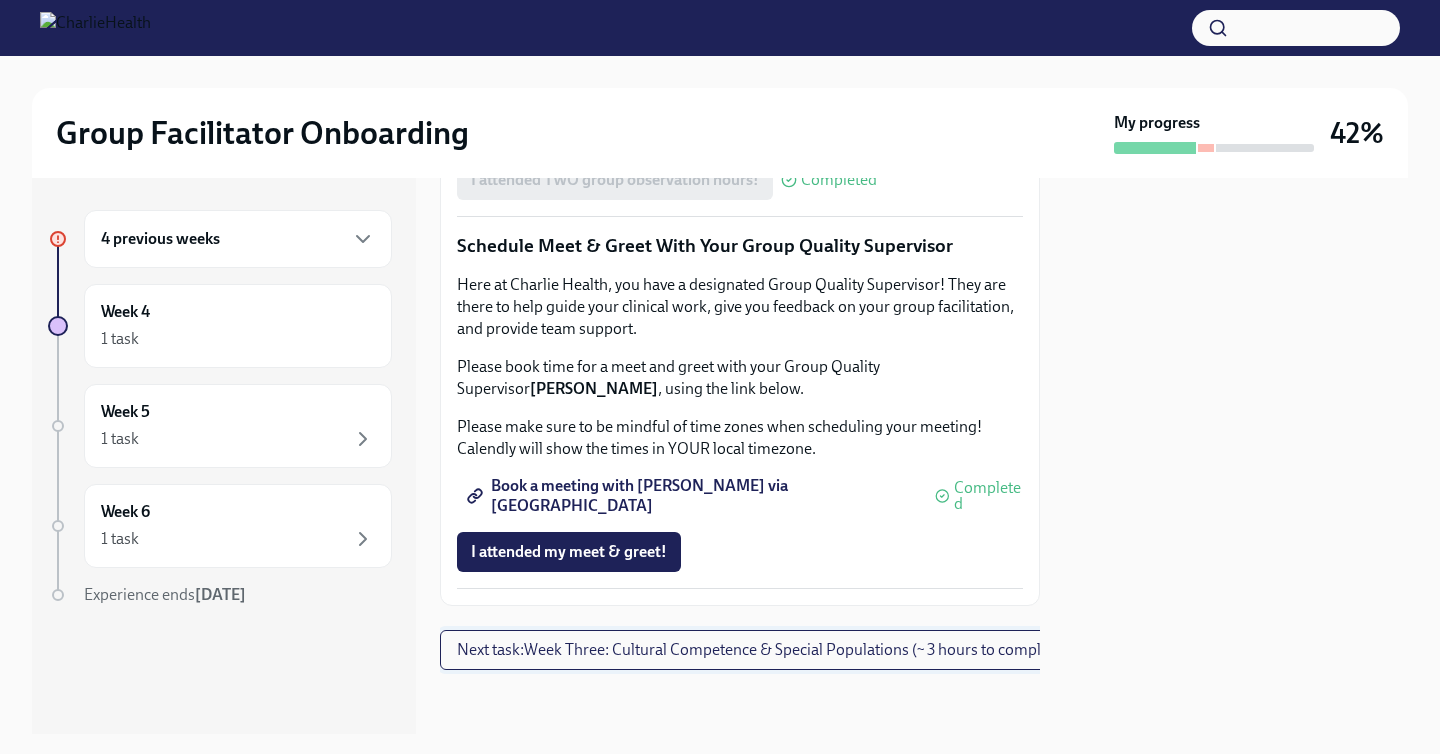 scroll, scrollTop: 0, scrollLeft: 0, axis: both 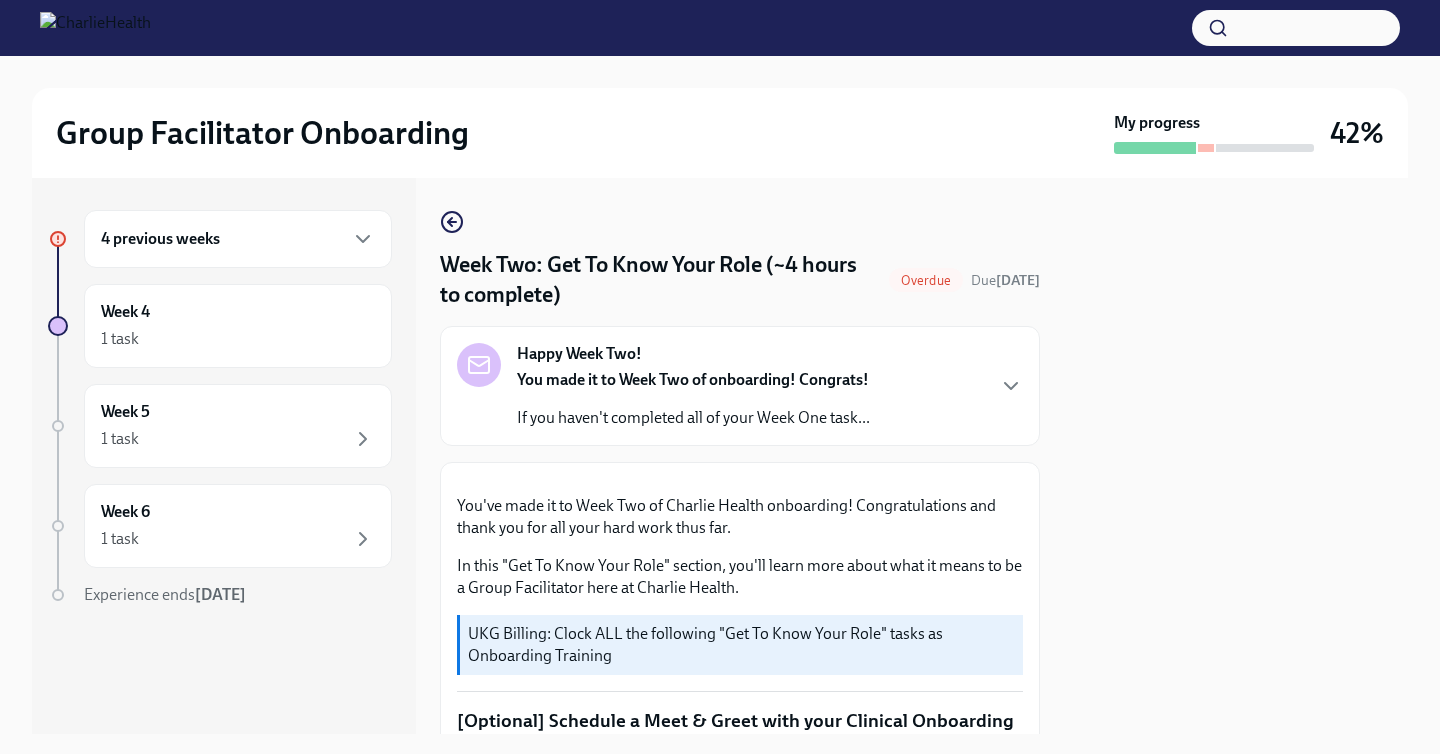 click on "4 previous weeks" at bounding box center [238, 239] 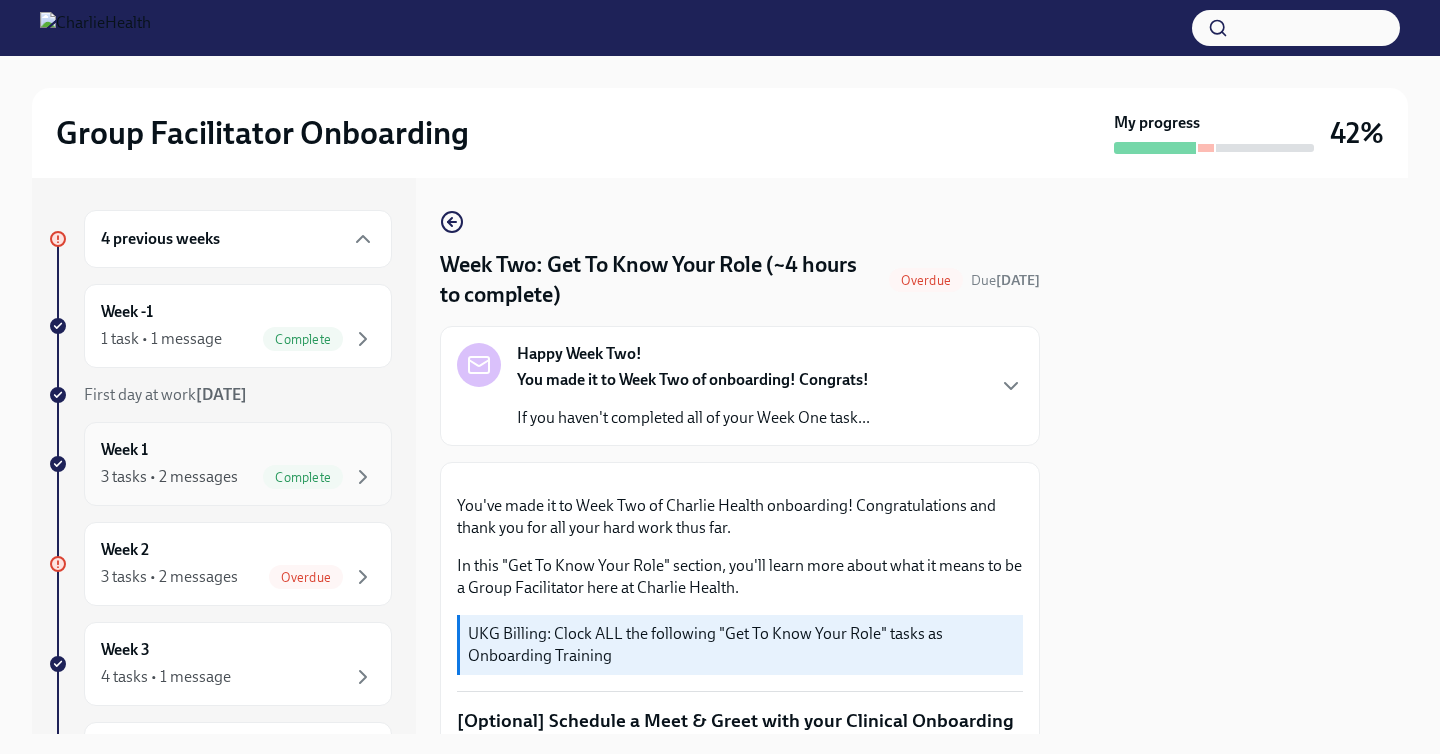 click on "Week 1 3 tasks • 2 messages Complete" at bounding box center [238, 464] 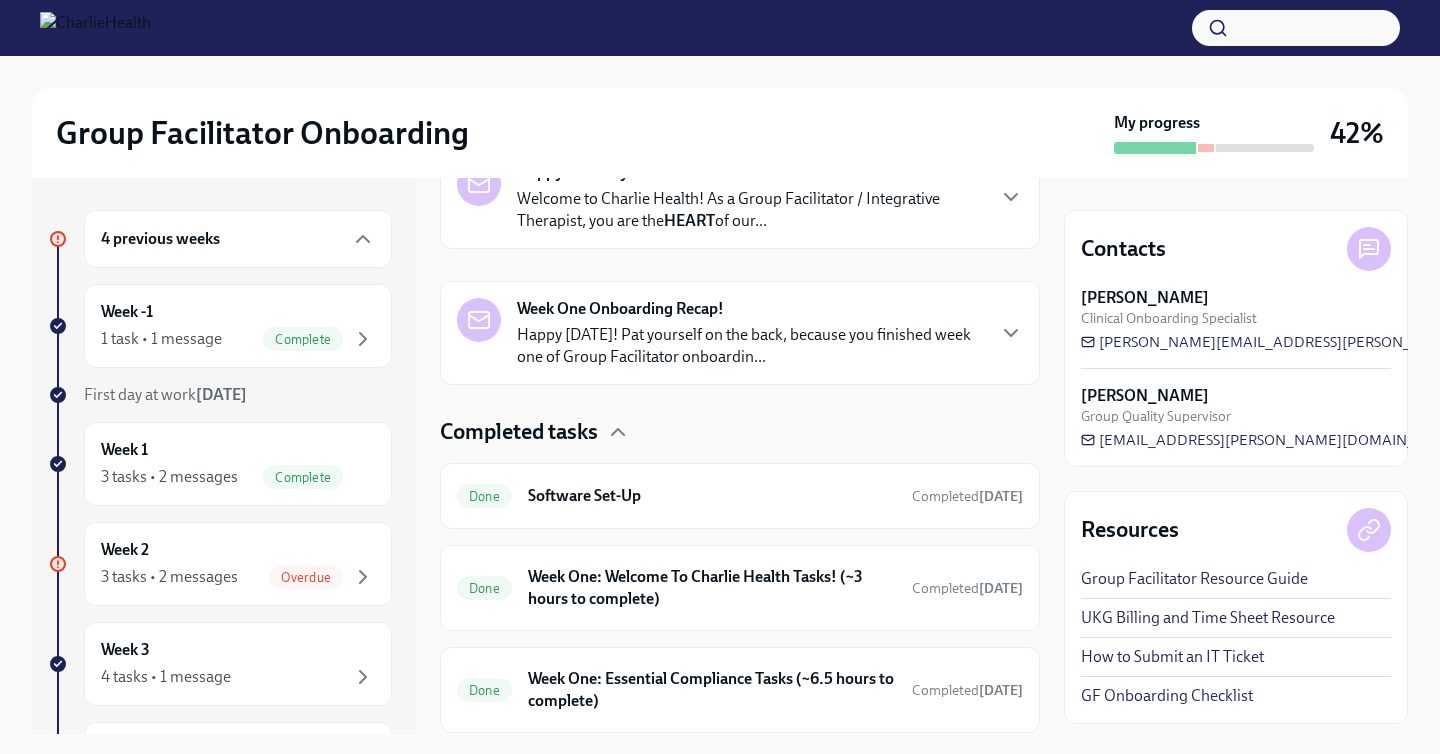 scroll, scrollTop: 426, scrollLeft: 0, axis: vertical 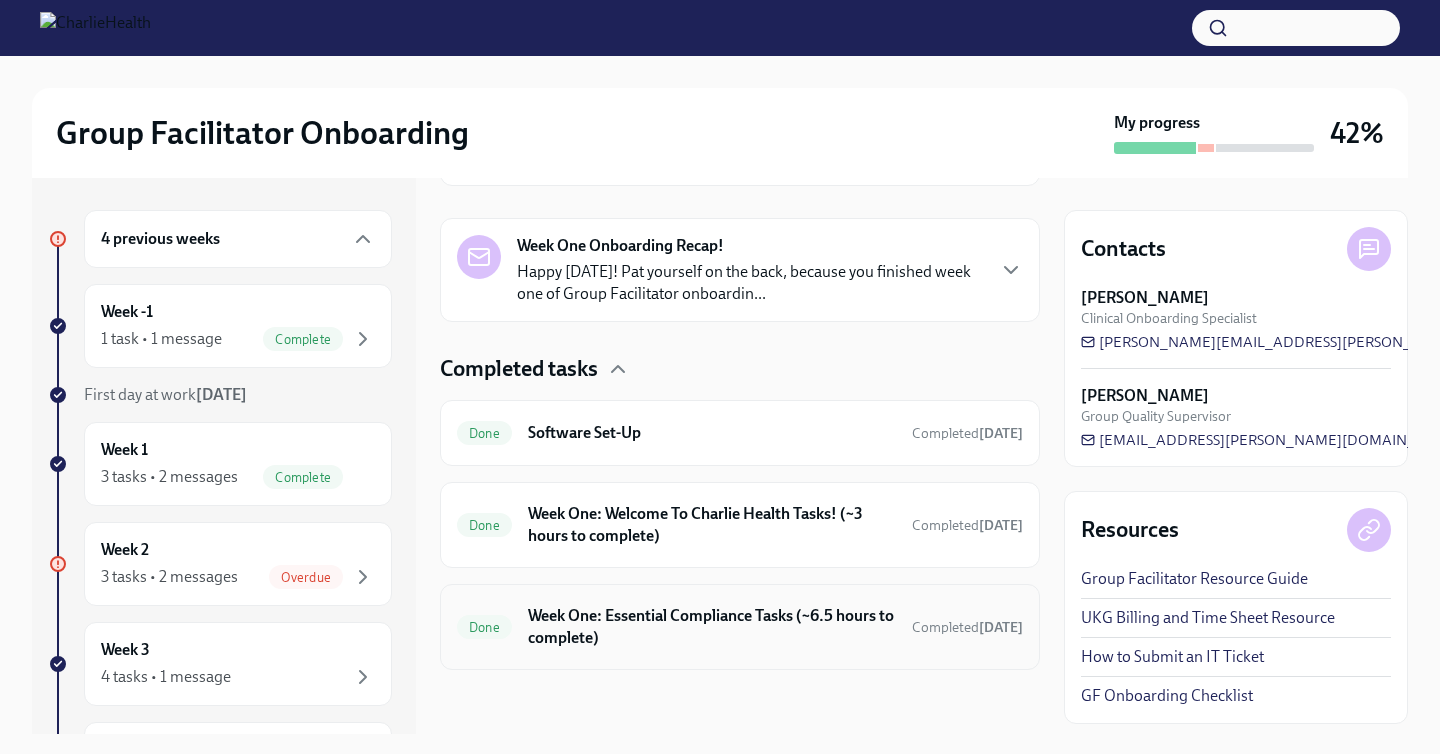 click on "Done Week One: Essential Compliance Tasks (~6.5 hours to complete) Completed  [DATE]" at bounding box center (740, 627) 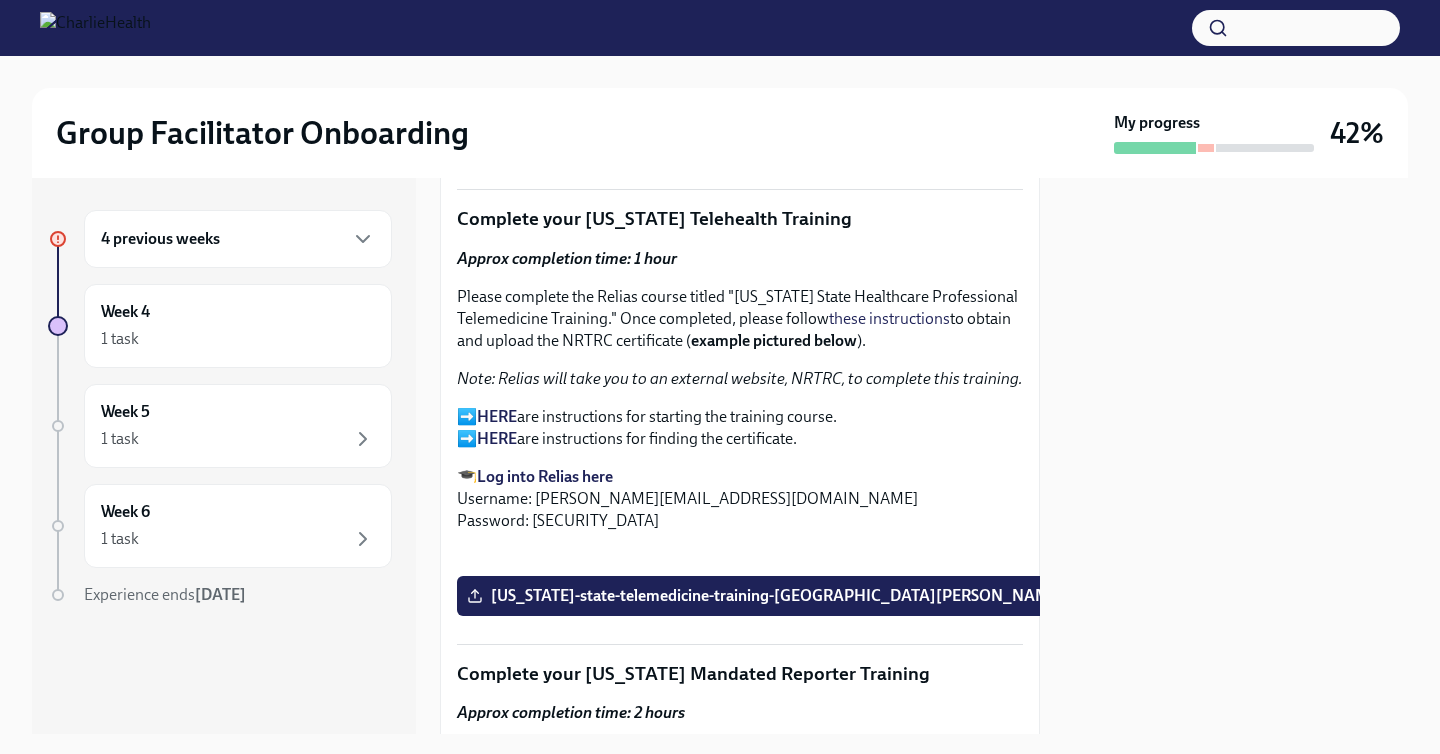 scroll, scrollTop: 2974, scrollLeft: 0, axis: vertical 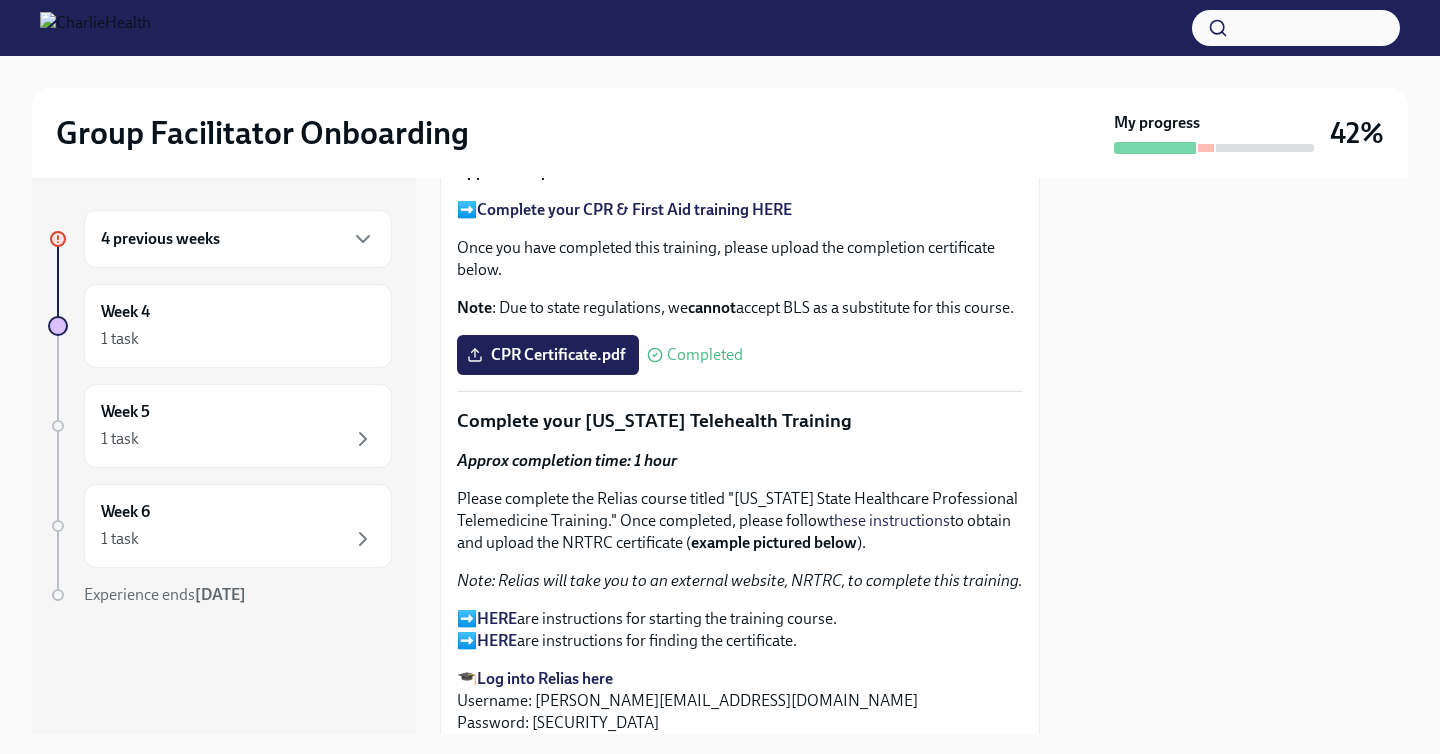 click on "4 previous weeks" at bounding box center [238, 239] 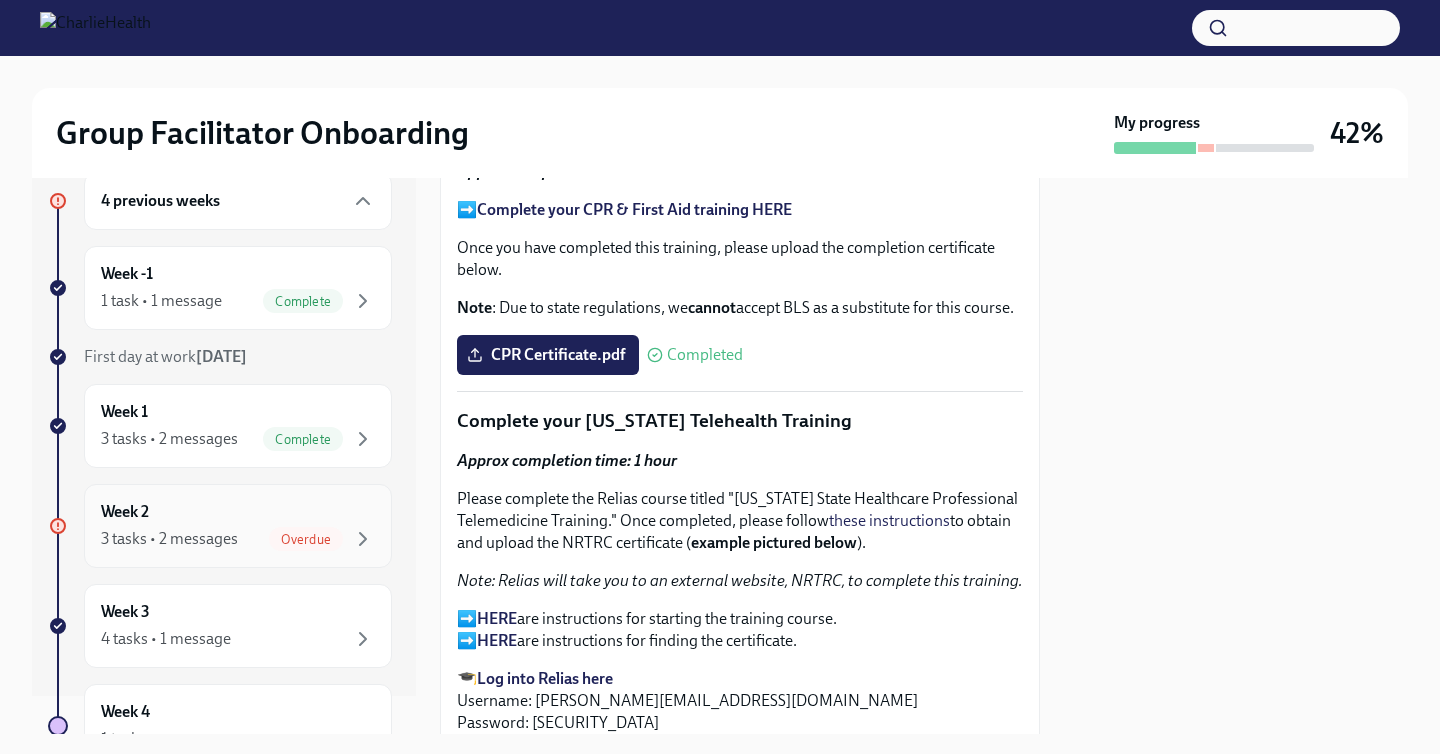 scroll, scrollTop: 51, scrollLeft: 0, axis: vertical 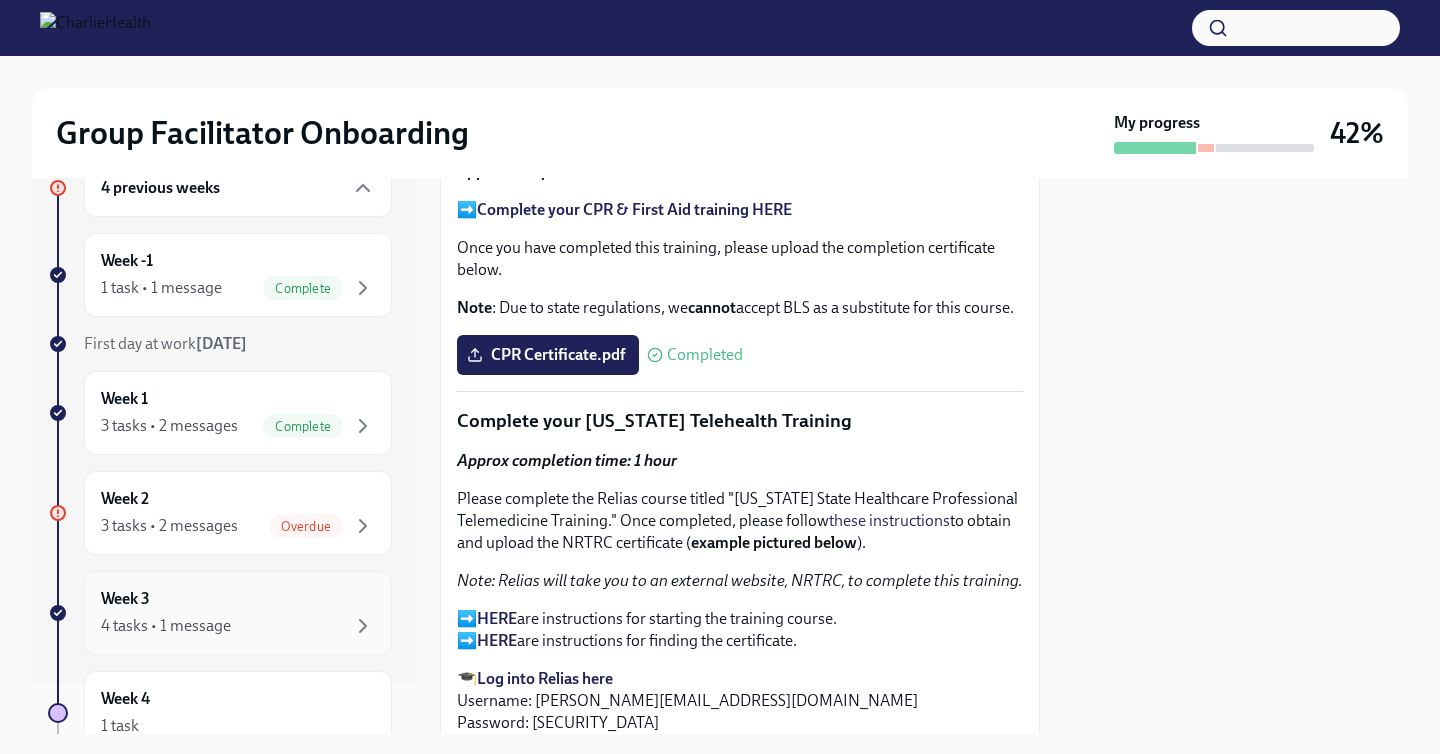 click on "Week 3 4 tasks • 1 message" at bounding box center [238, 613] 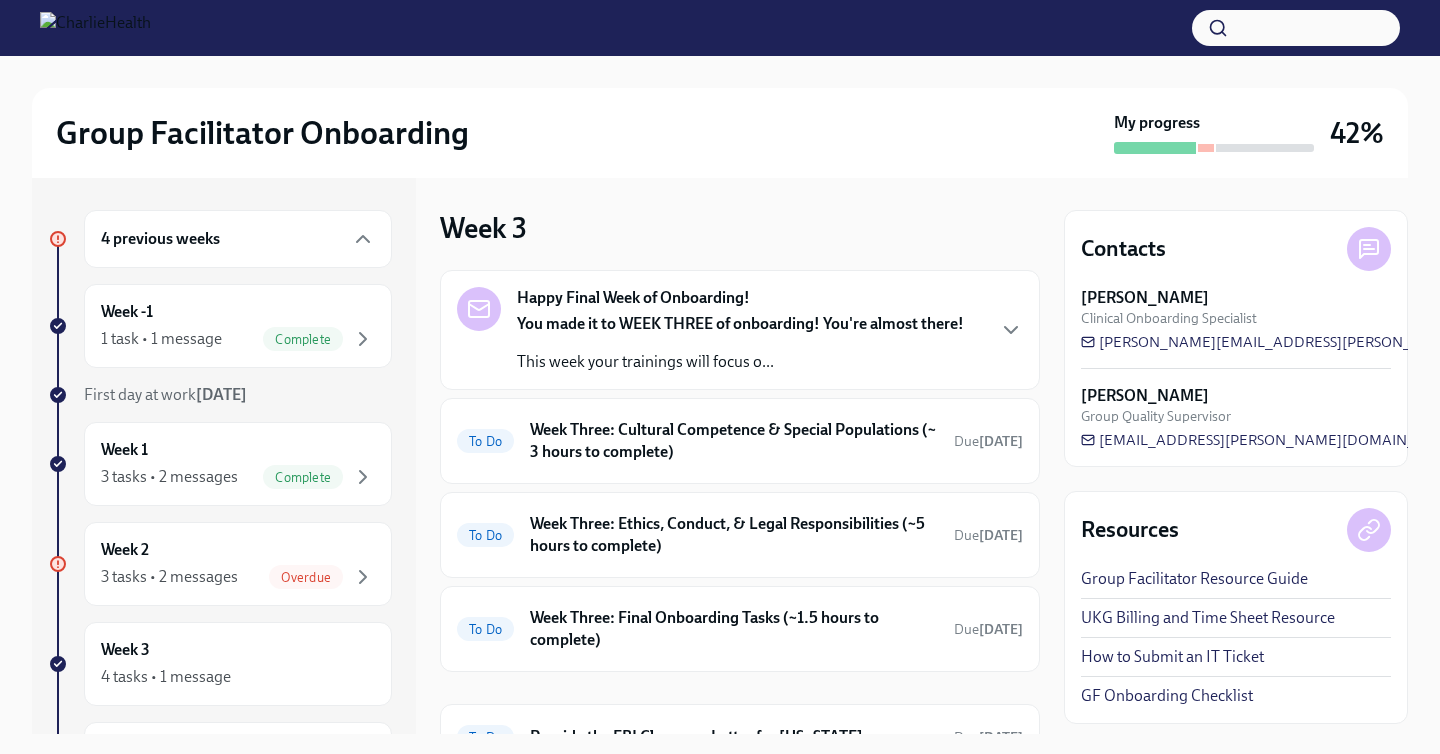 scroll, scrollTop: 75, scrollLeft: 0, axis: vertical 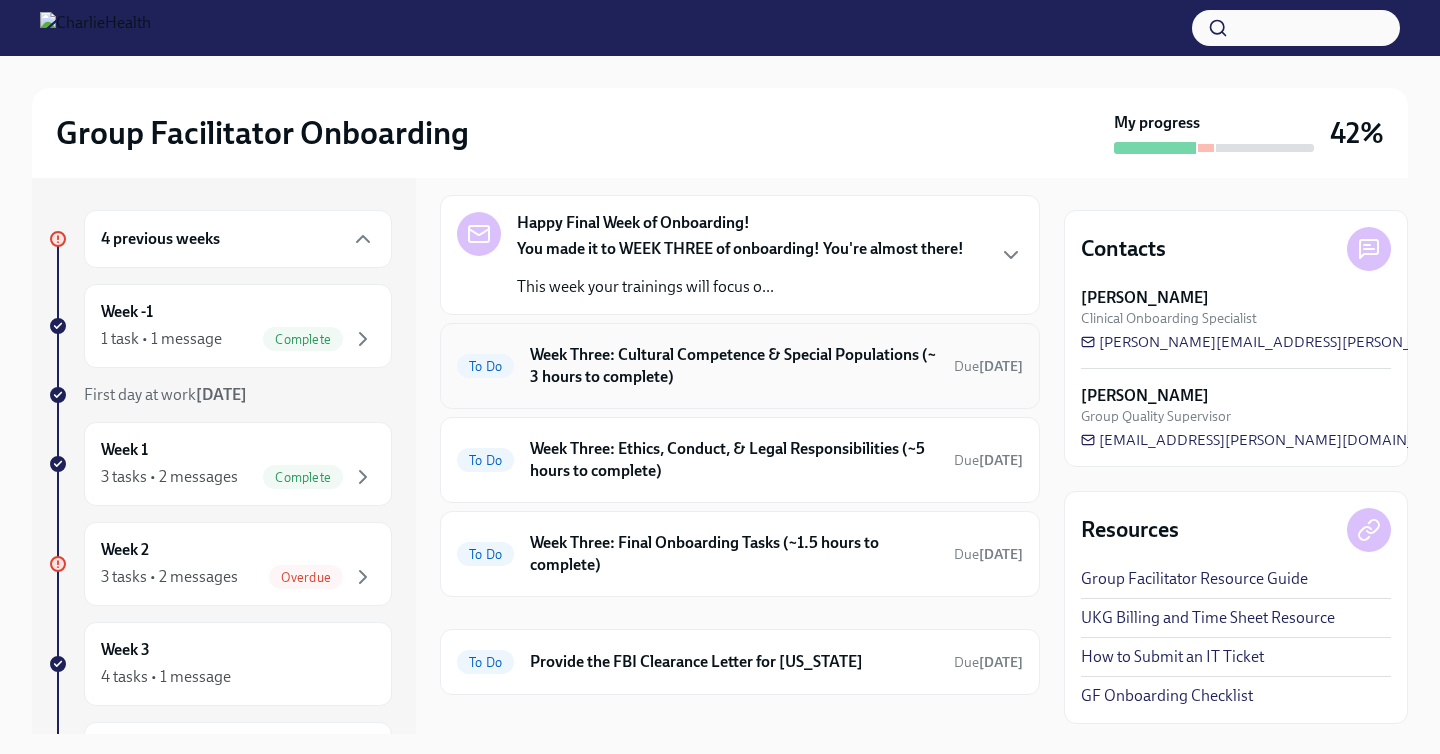 click on "To Do Week Three: Cultural Competence & Special Populations (~ 3 hours to complete) Due  [DATE]" at bounding box center (740, 366) 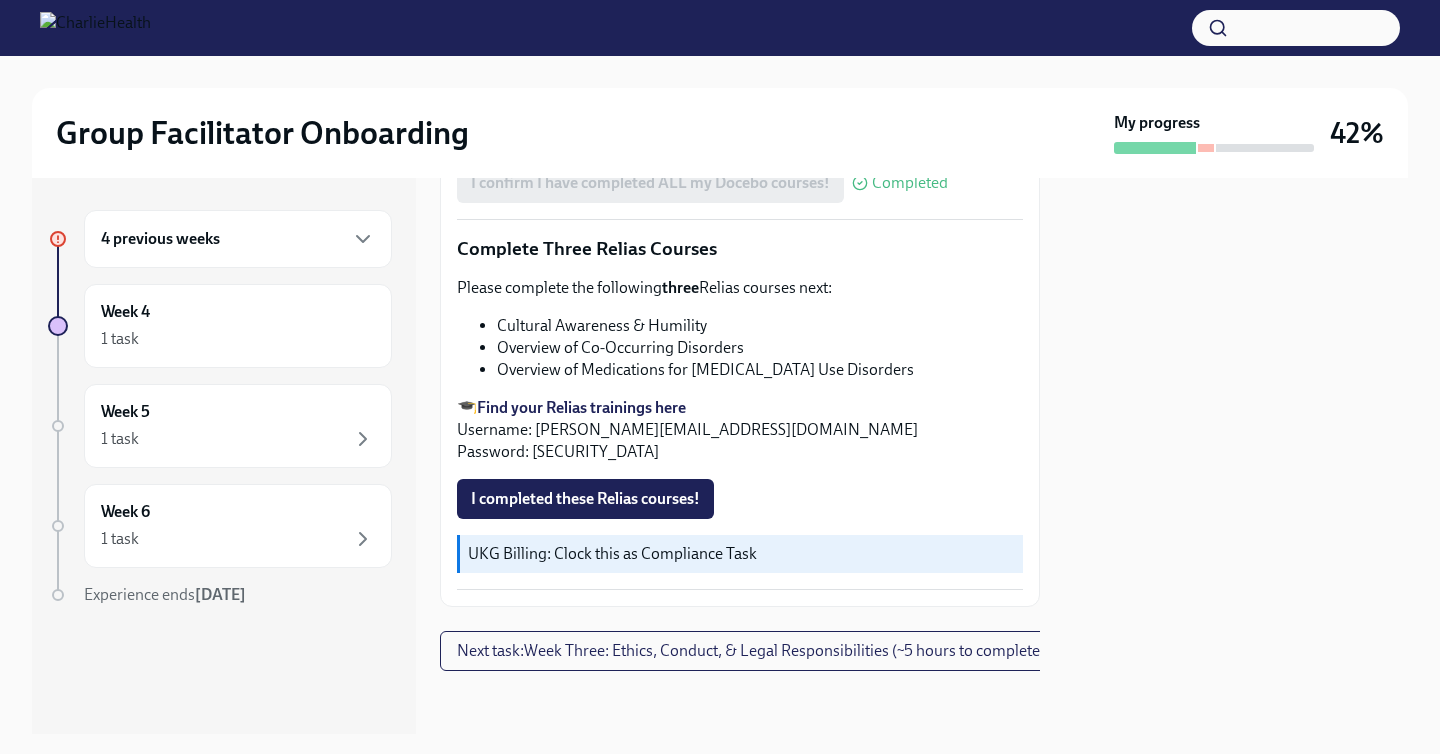 scroll, scrollTop: 1493, scrollLeft: 0, axis: vertical 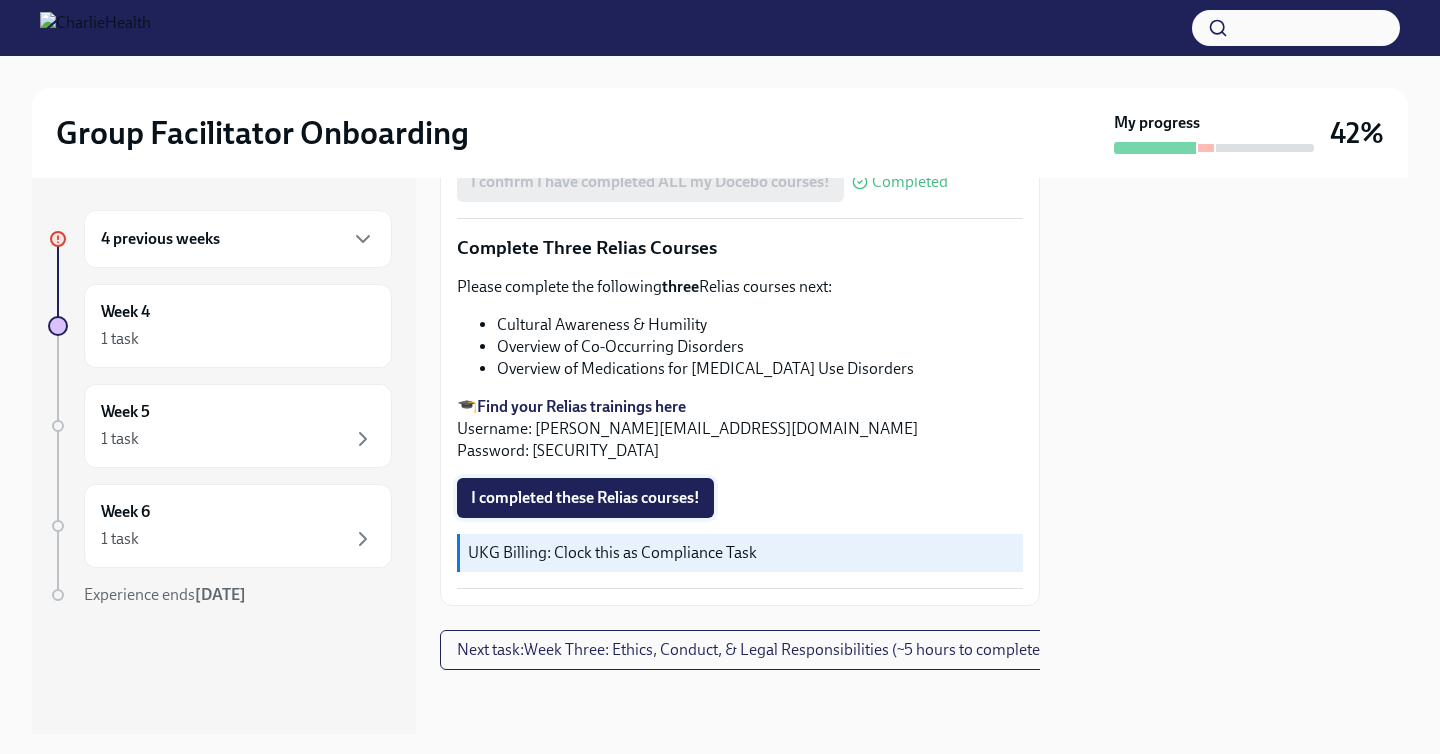 click on "I completed these Relias courses!" at bounding box center [585, 498] 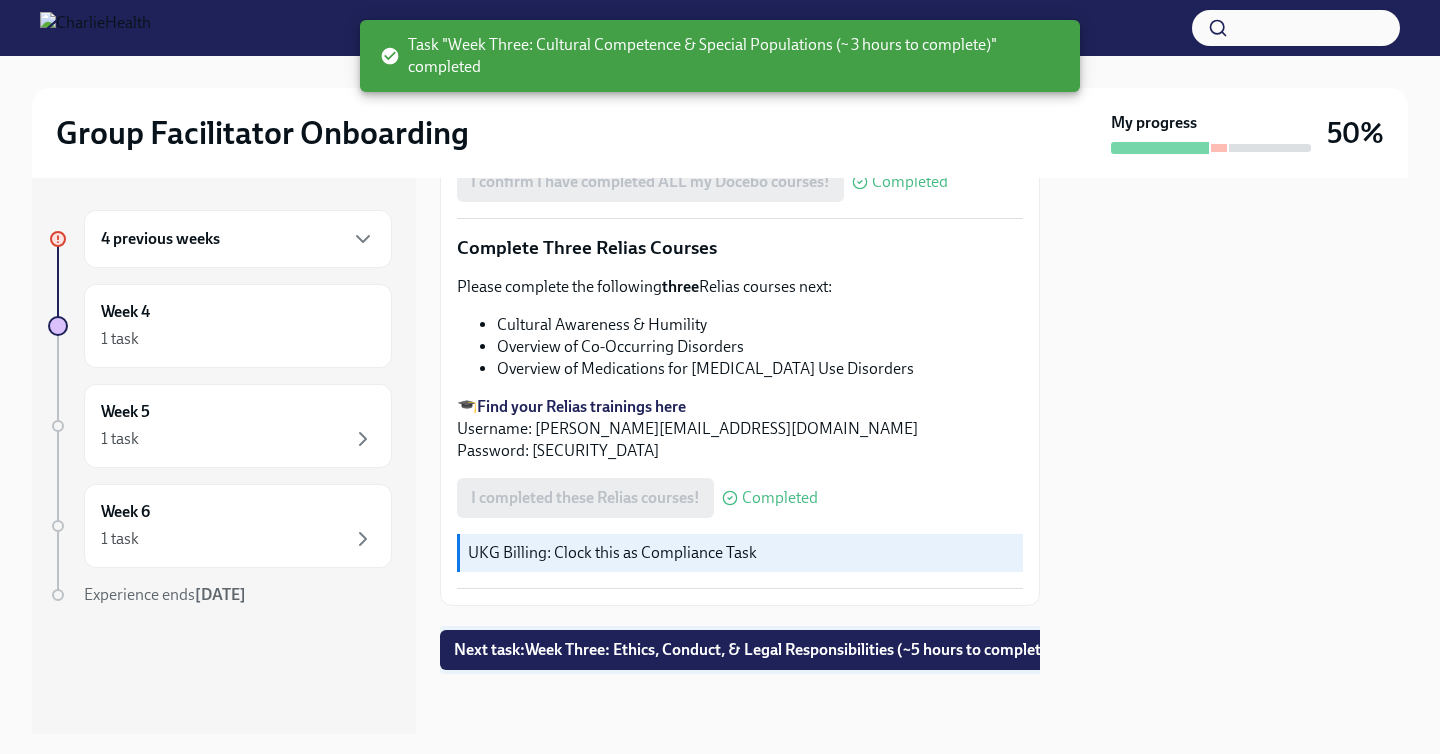 click on "Next task :  Week Three: Ethics, Conduct, & Legal Responsibilities (~5 hours to complete)" at bounding box center (754, 650) 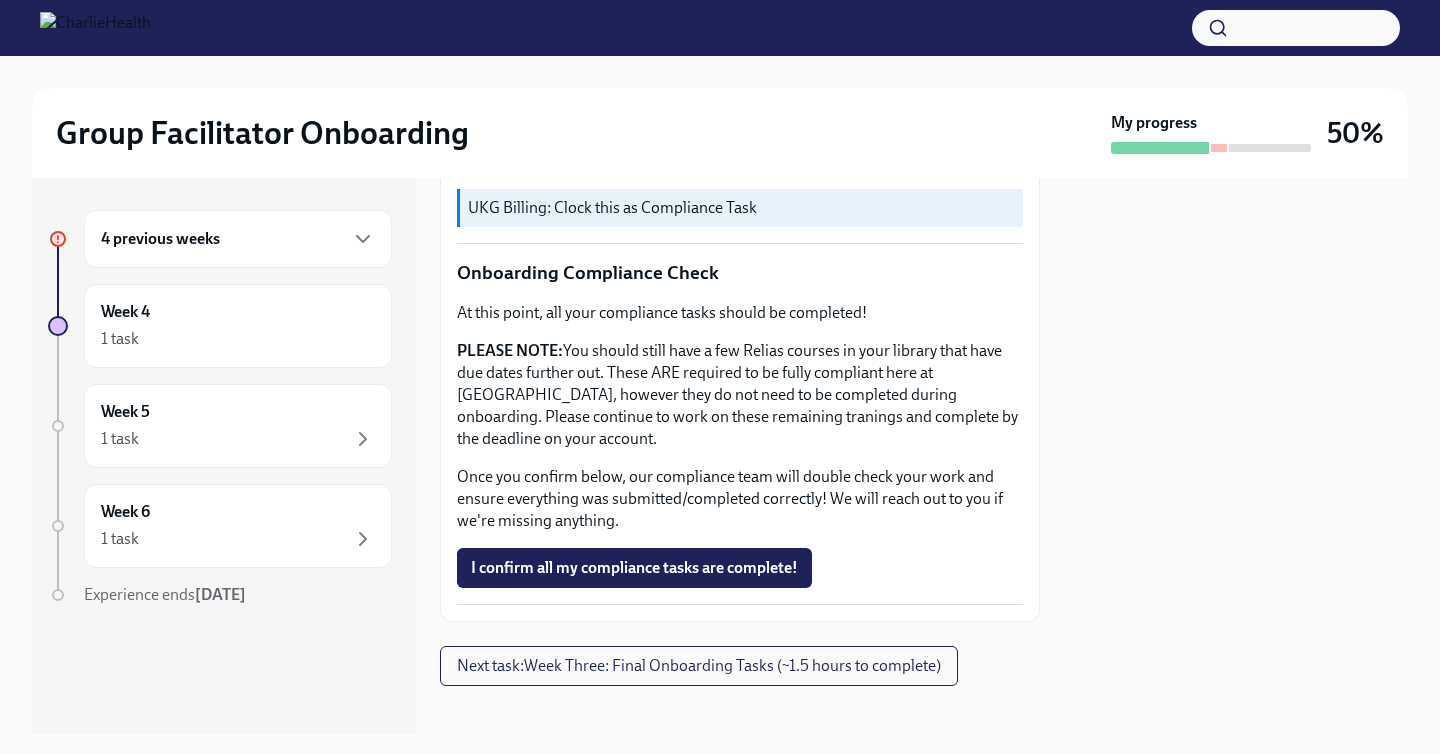 scroll, scrollTop: 1108, scrollLeft: 0, axis: vertical 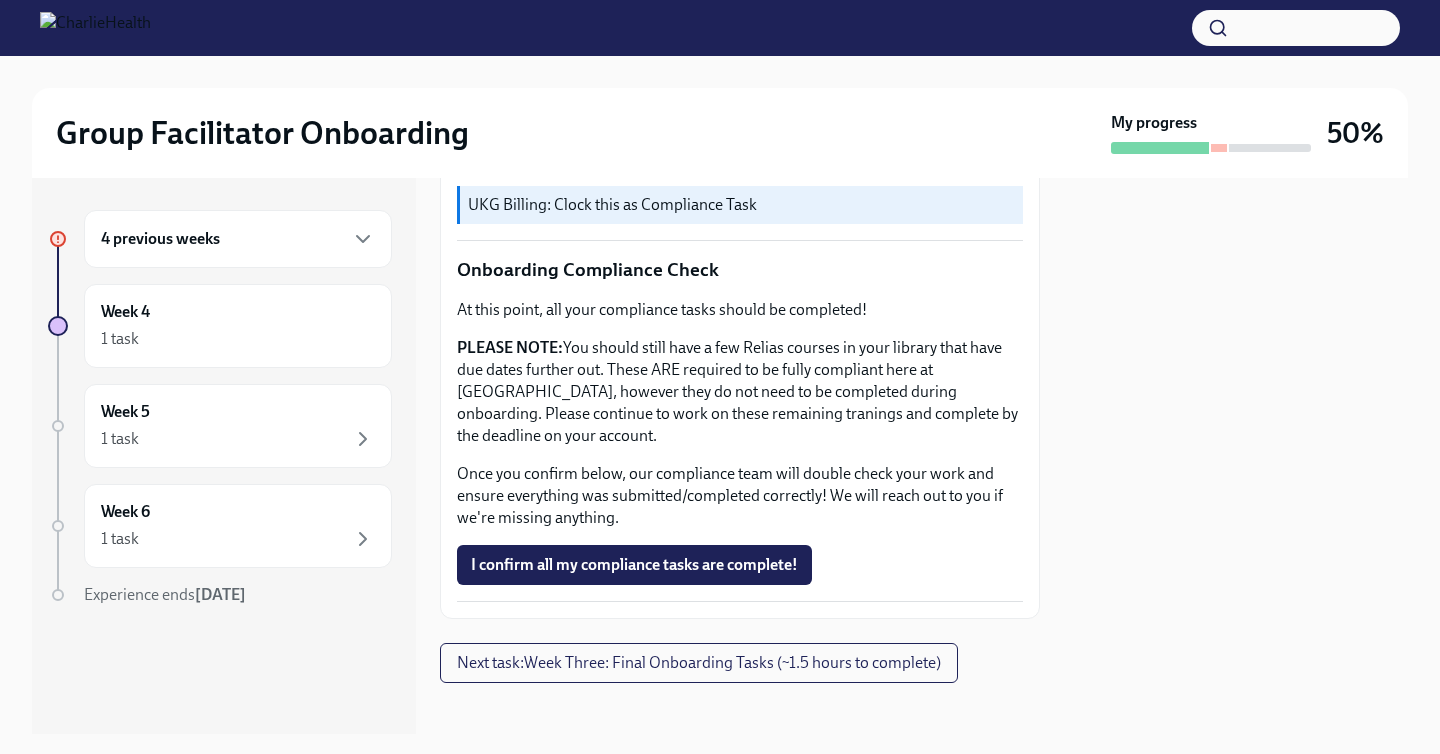 click on "Next task :  Week Three: Final Onboarding Tasks (~1.5 hours to complete)" at bounding box center [699, 663] 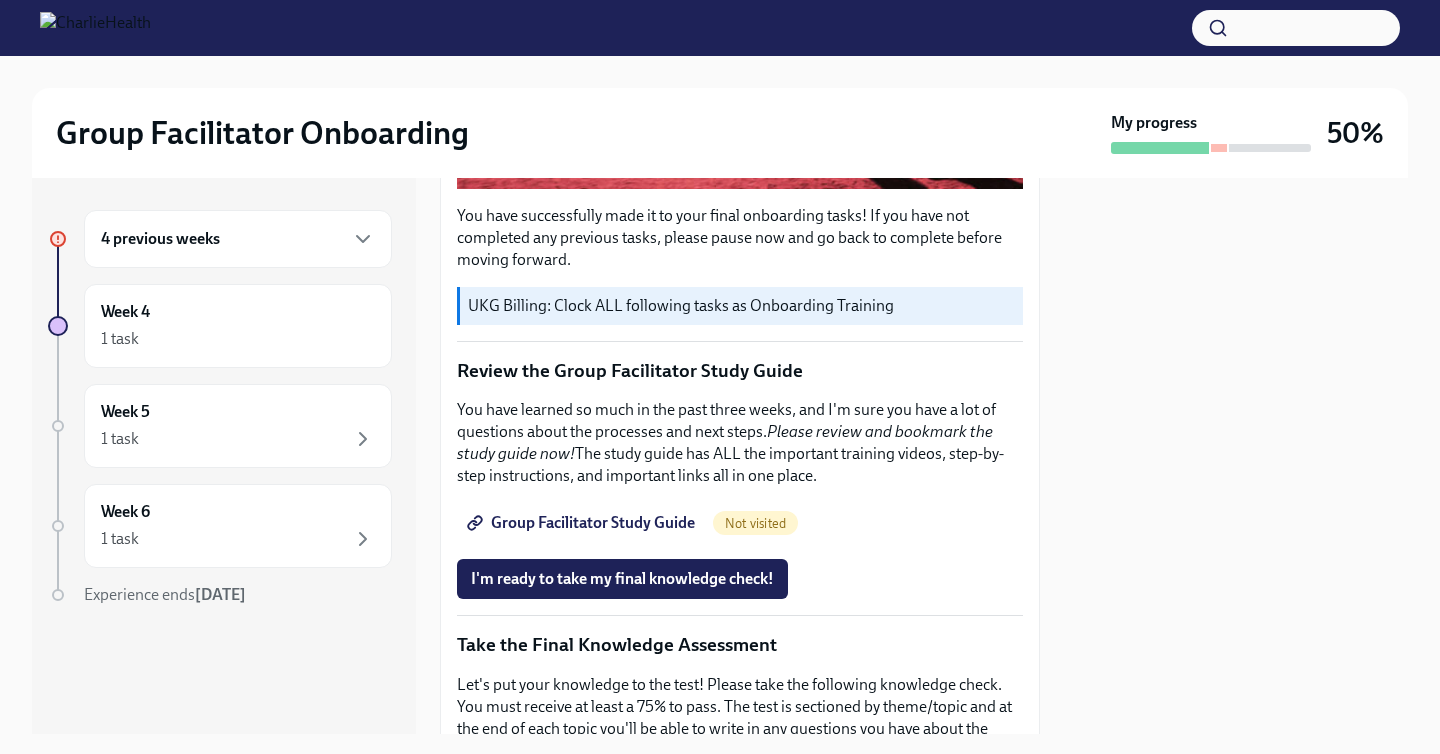 scroll, scrollTop: 681, scrollLeft: 0, axis: vertical 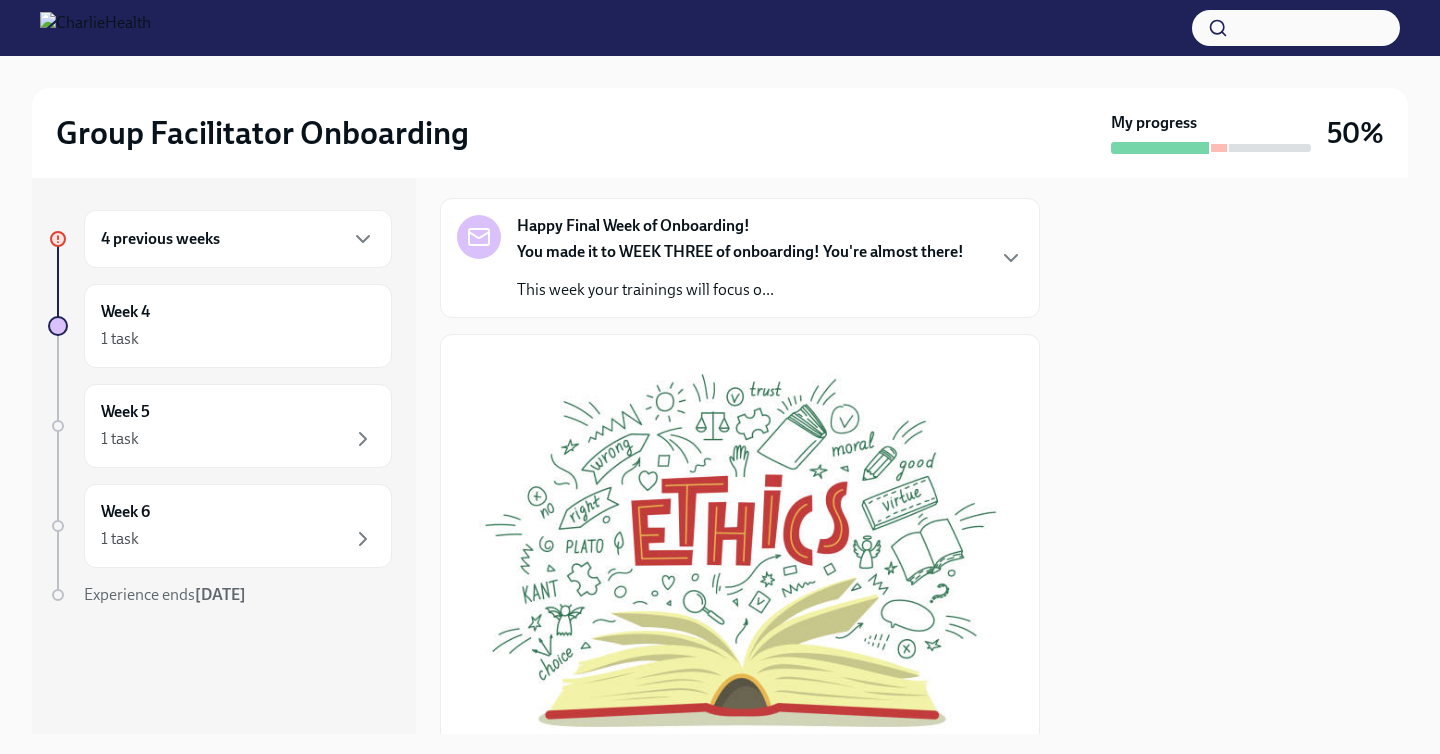 click on "4 previous weeks" at bounding box center [238, 239] 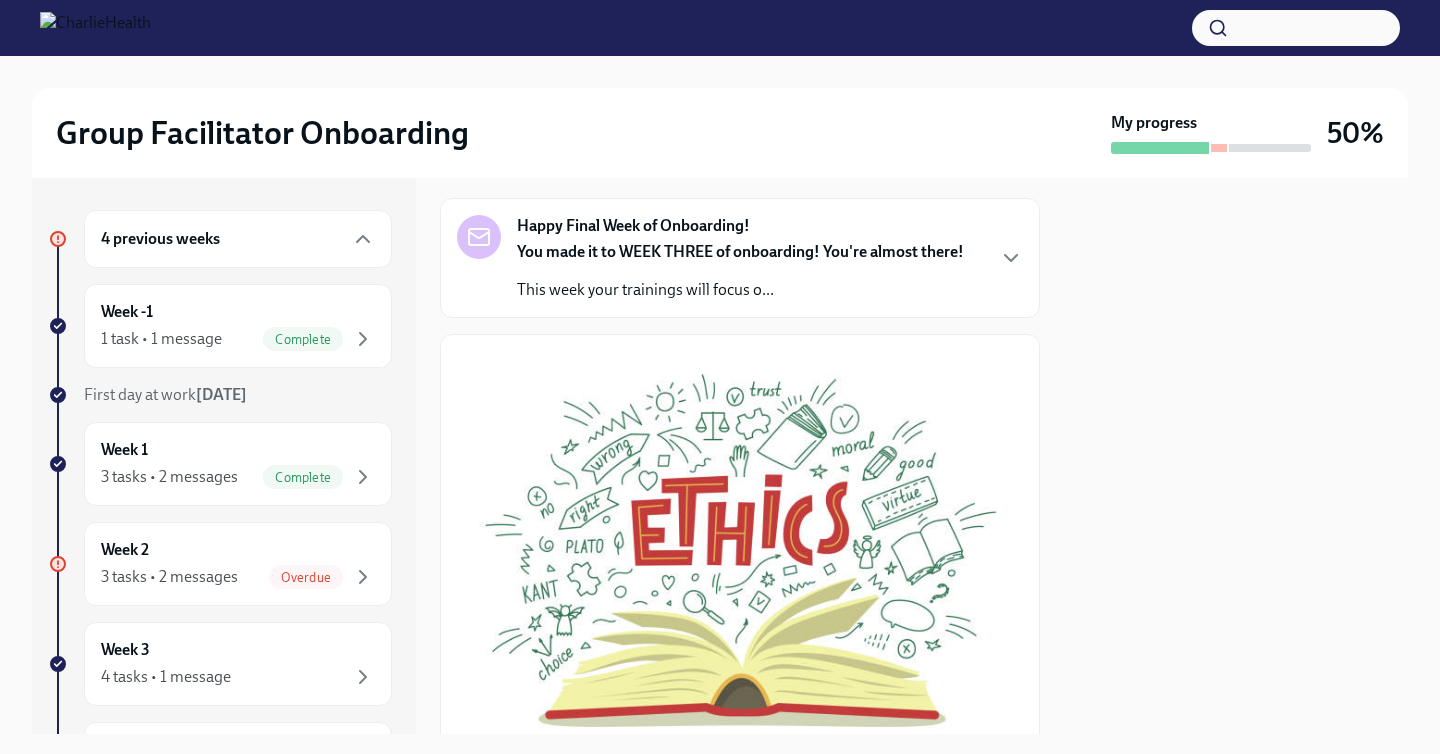 click on "4 previous weeks" at bounding box center [238, 239] 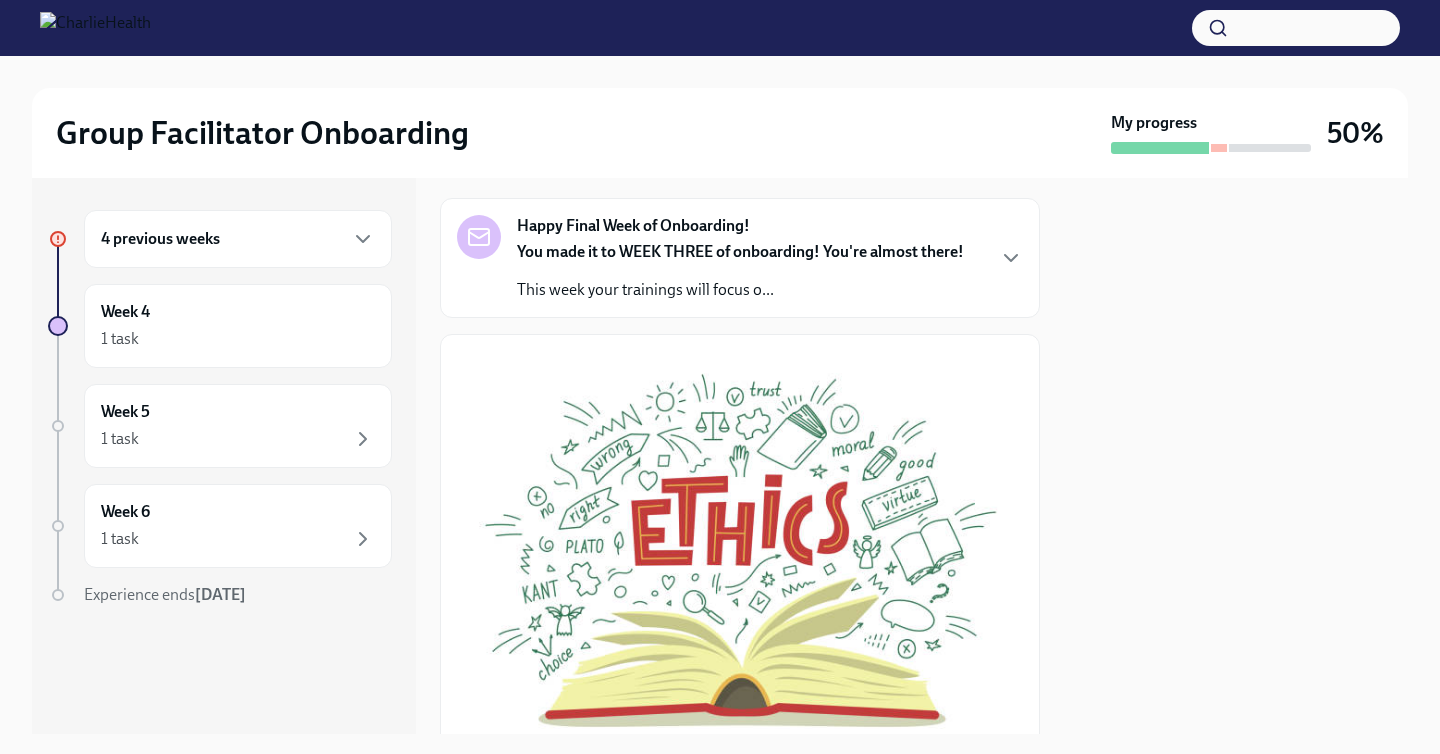 click on "4 previous weeks" at bounding box center [238, 239] 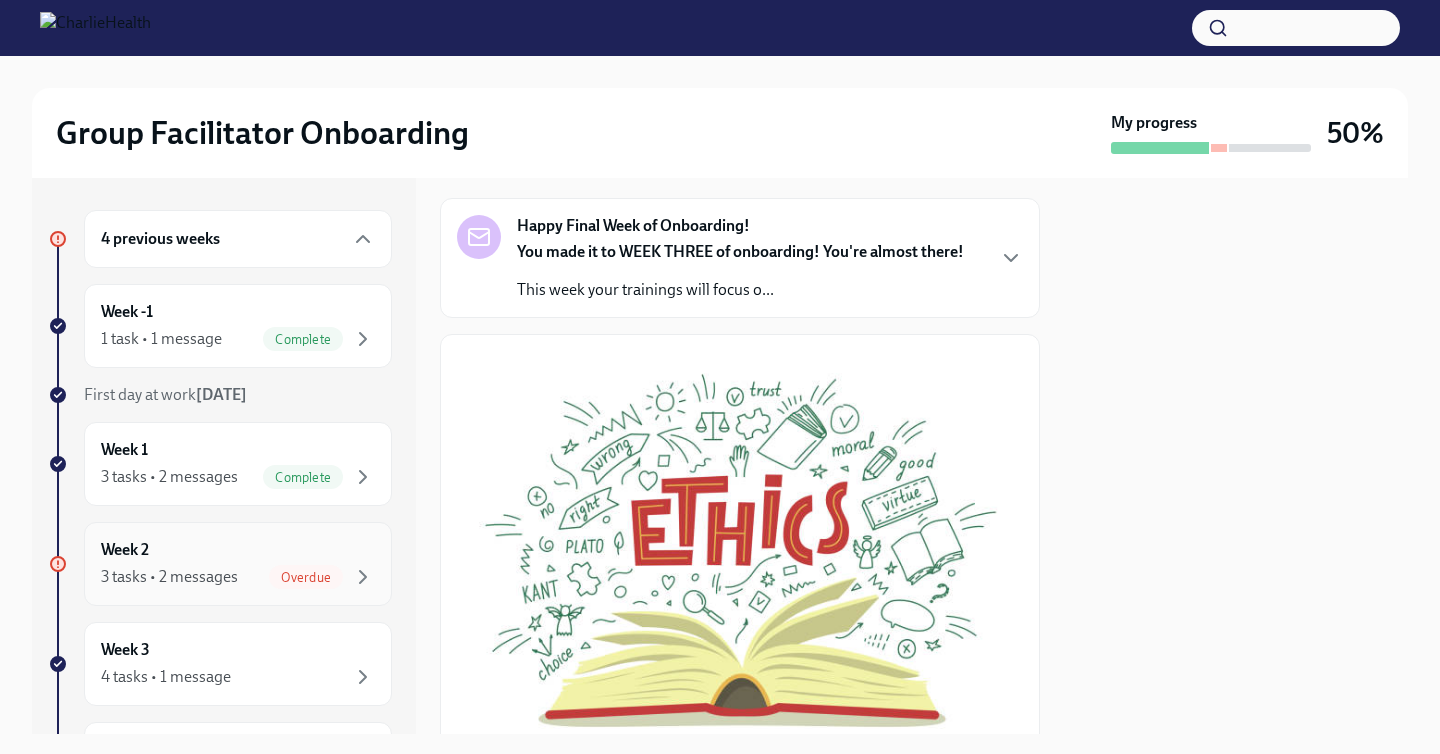 click on "Week 2 3 tasks • 2 messages Overdue" at bounding box center (238, 564) 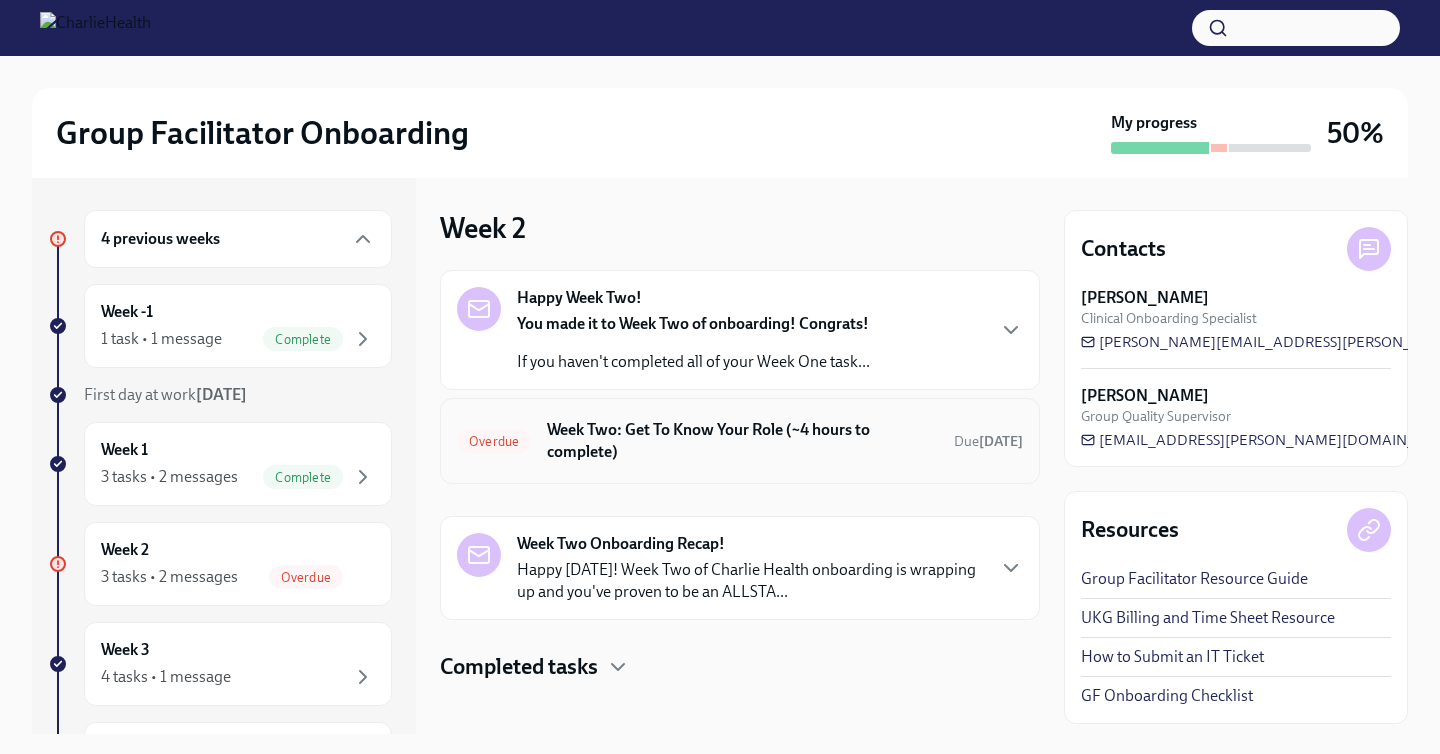 scroll, scrollTop: 12, scrollLeft: 0, axis: vertical 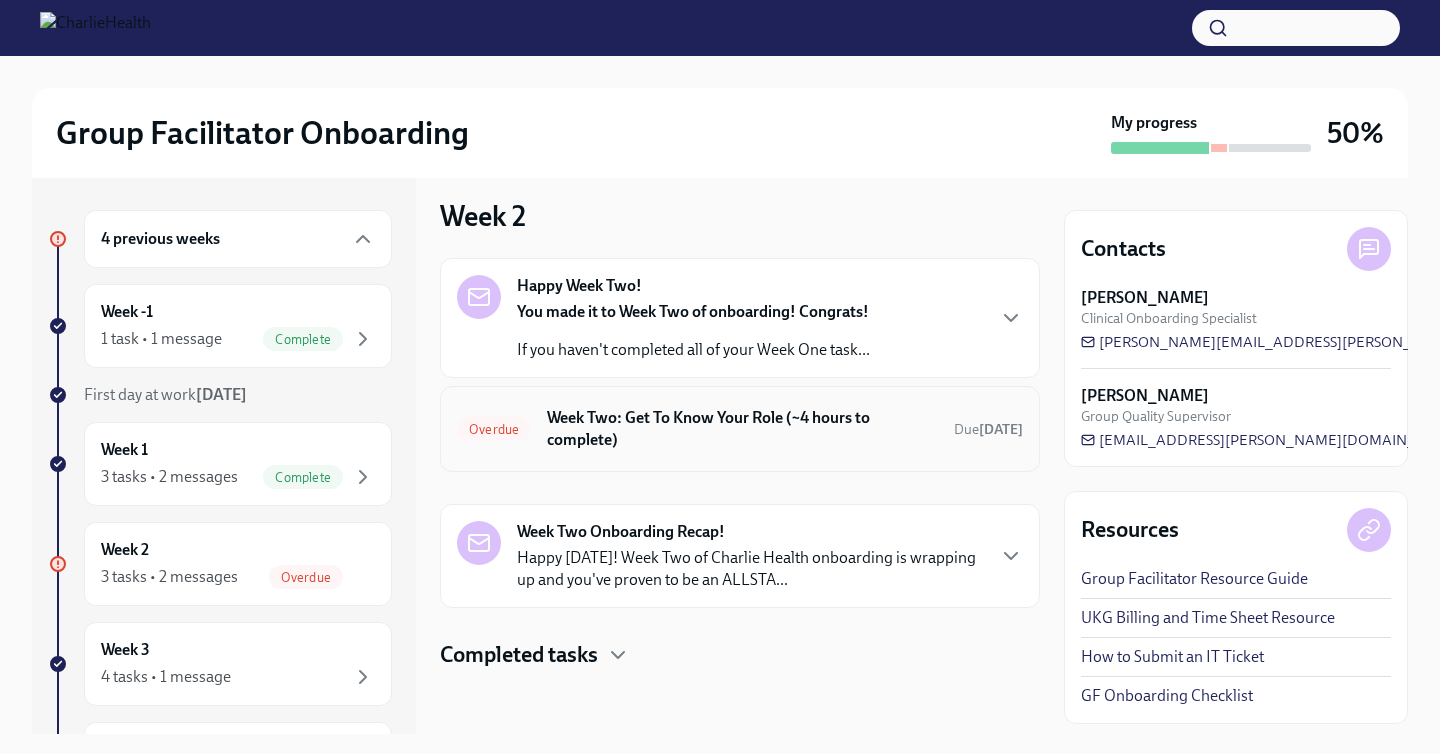 click on "Week Two: Get To Know Your Role (~4 hours to complete)" at bounding box center (742, 429) 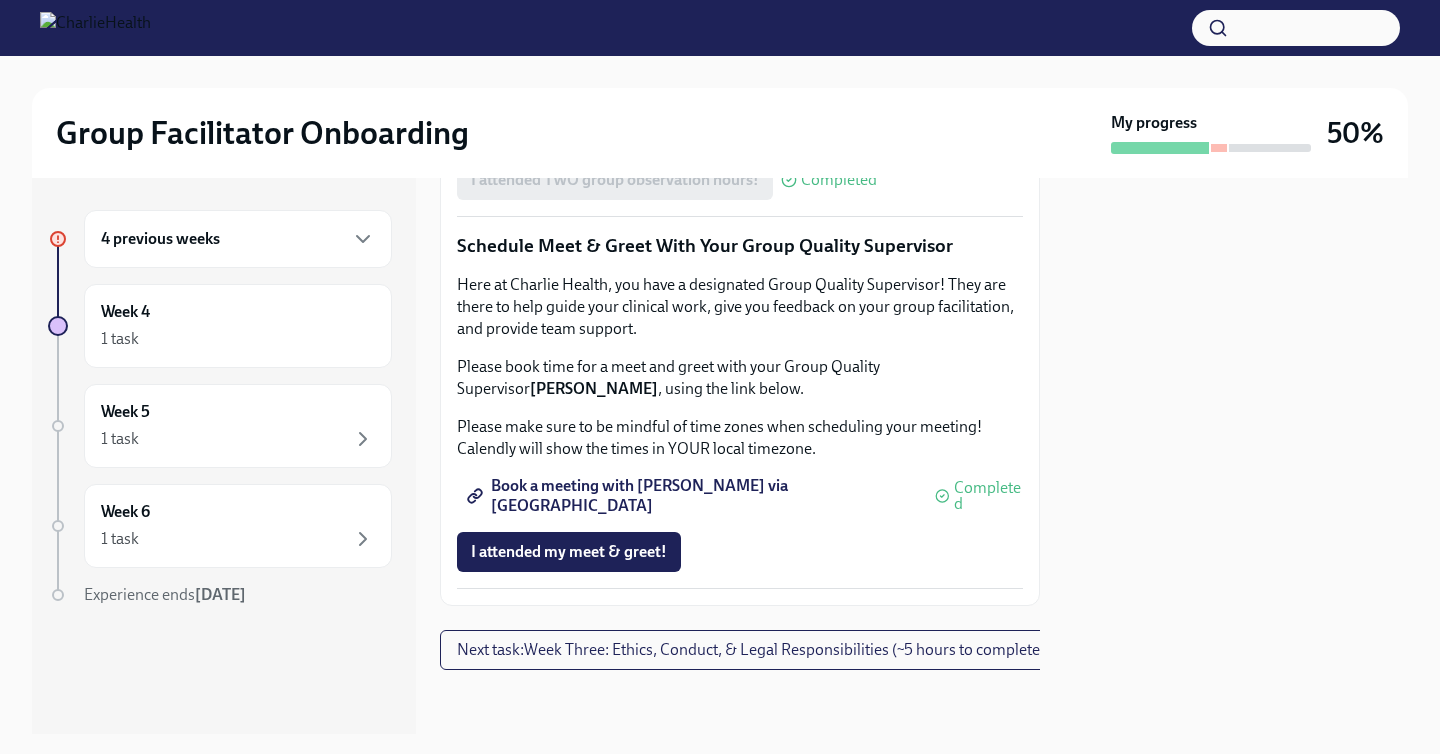 scroll, scrollTop: 2008, scrollLeft: 0, axis: vertical 